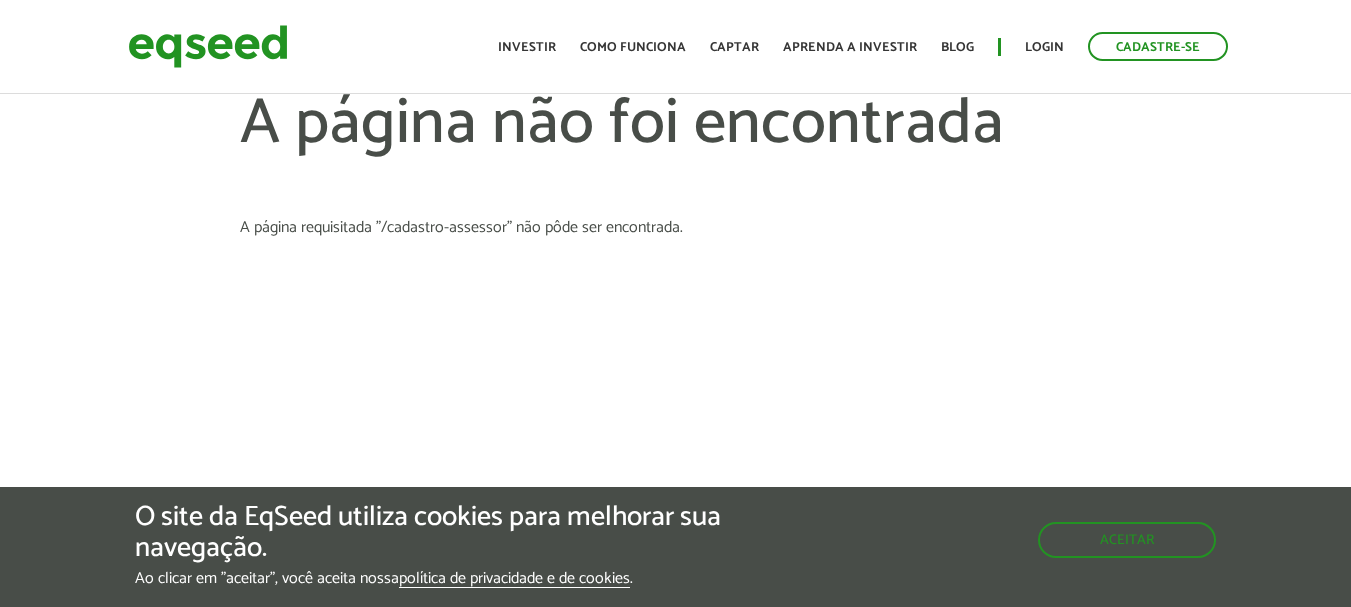 scroll, scrollTop: 0, scrollLeft: 0, axis: both 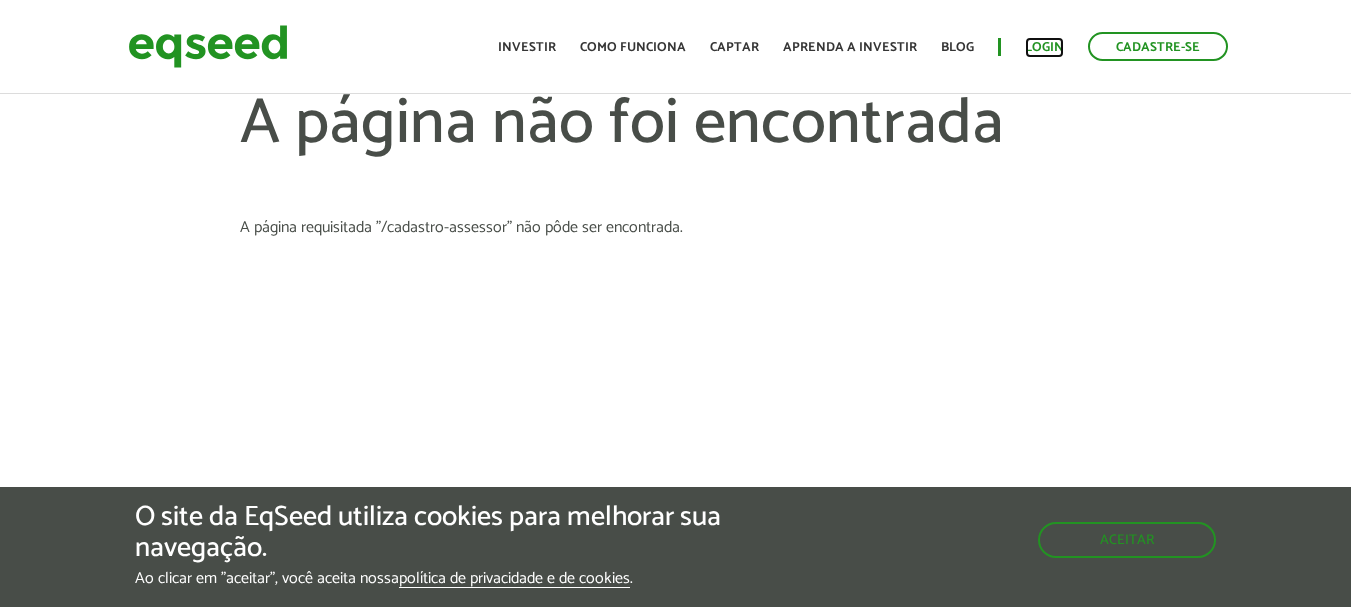 click on "Login" at bounding box center [1044, 47] 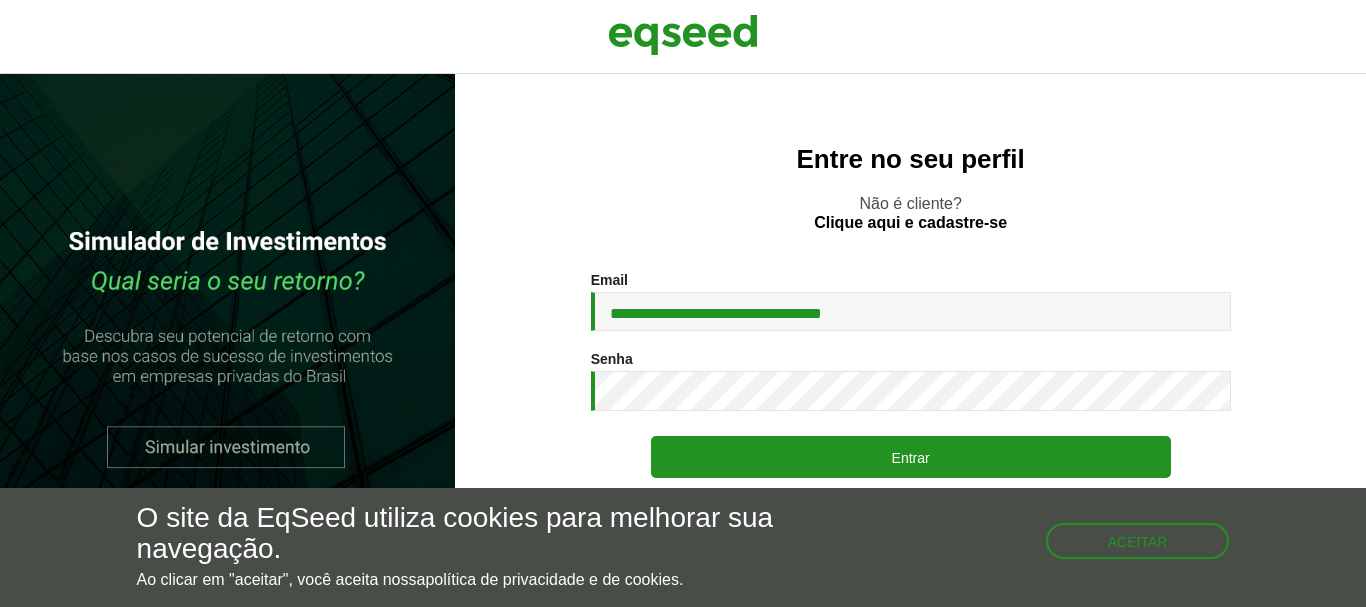 scroll, scrollTop: 0, scrollLeft: 0, axis: both 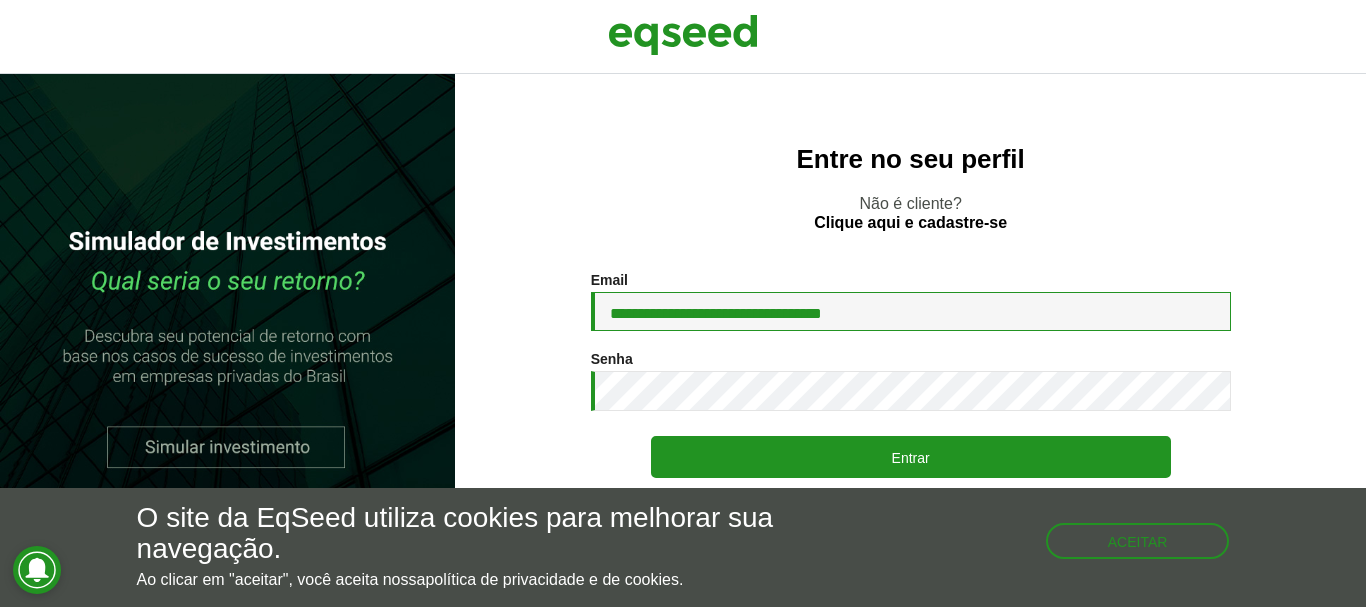 drag, startPoint x: 970, startPoint y: 315, endPoint x: 59, endPoint y: 315, distance: 911 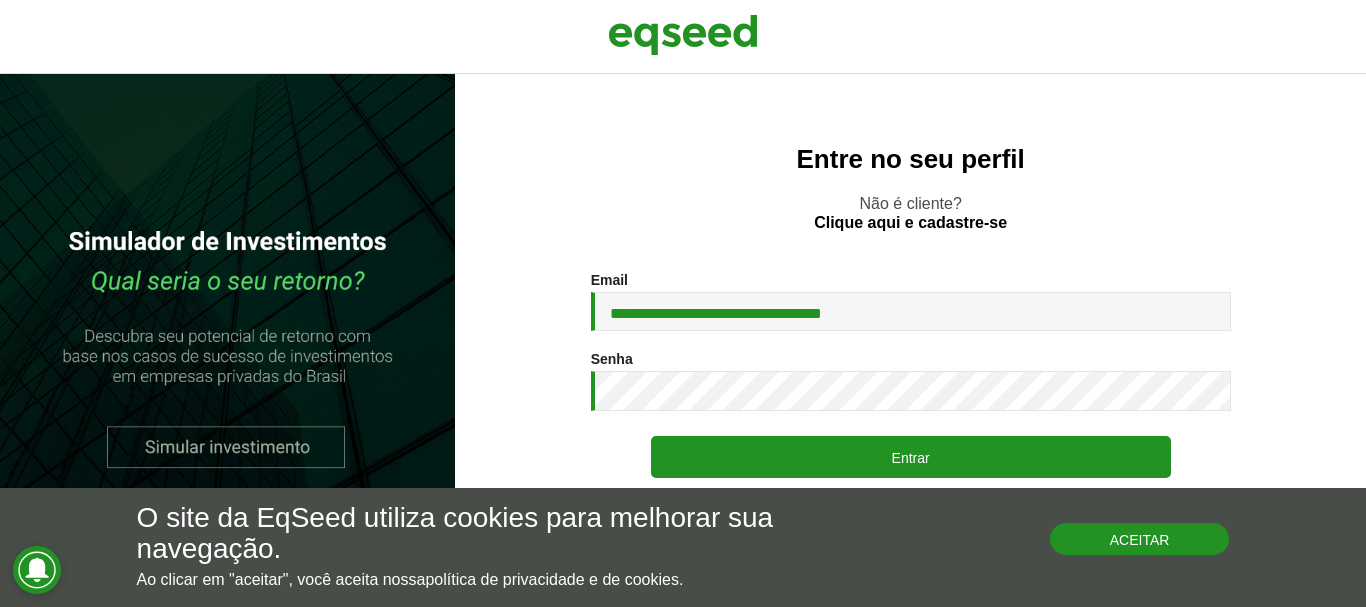 click on "Aceitar" at bounding box center (1140, 539) 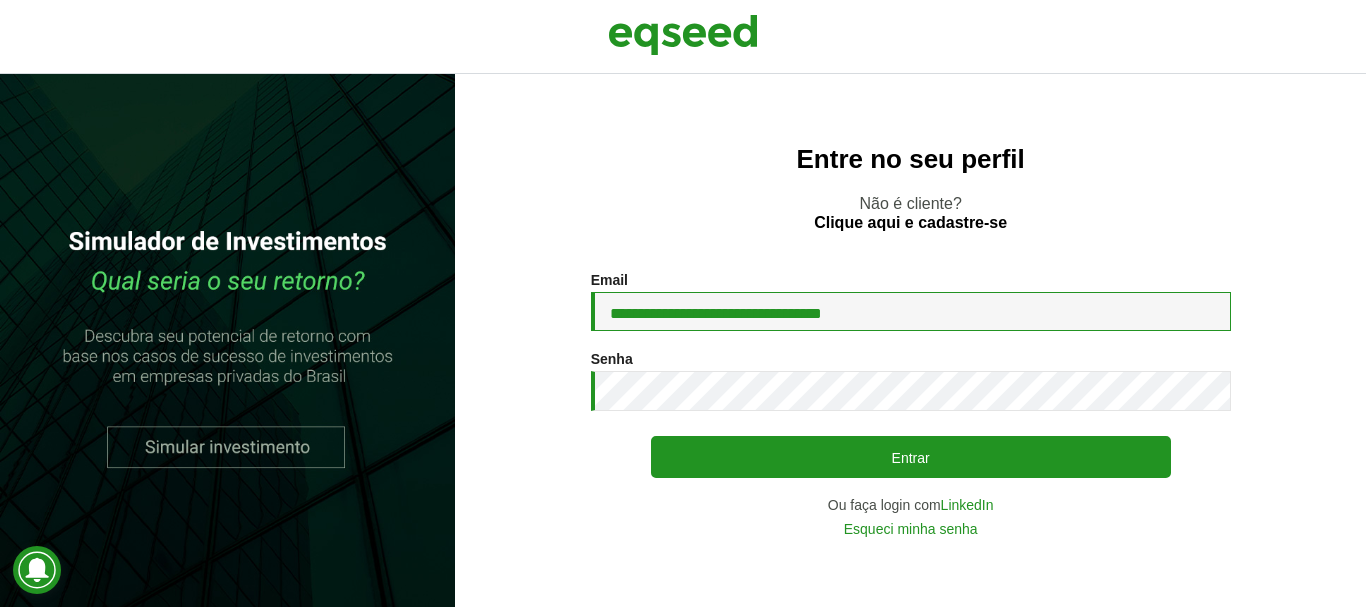click on "**********" at bounding box center [911, 311] 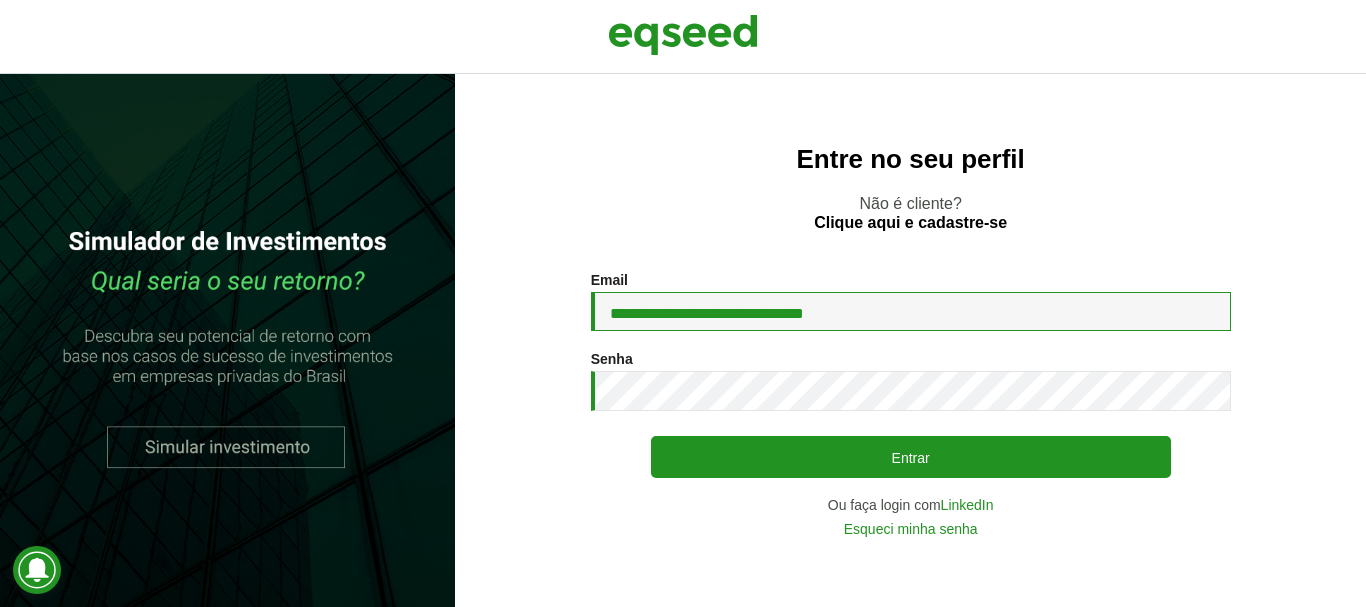 type on "**********" 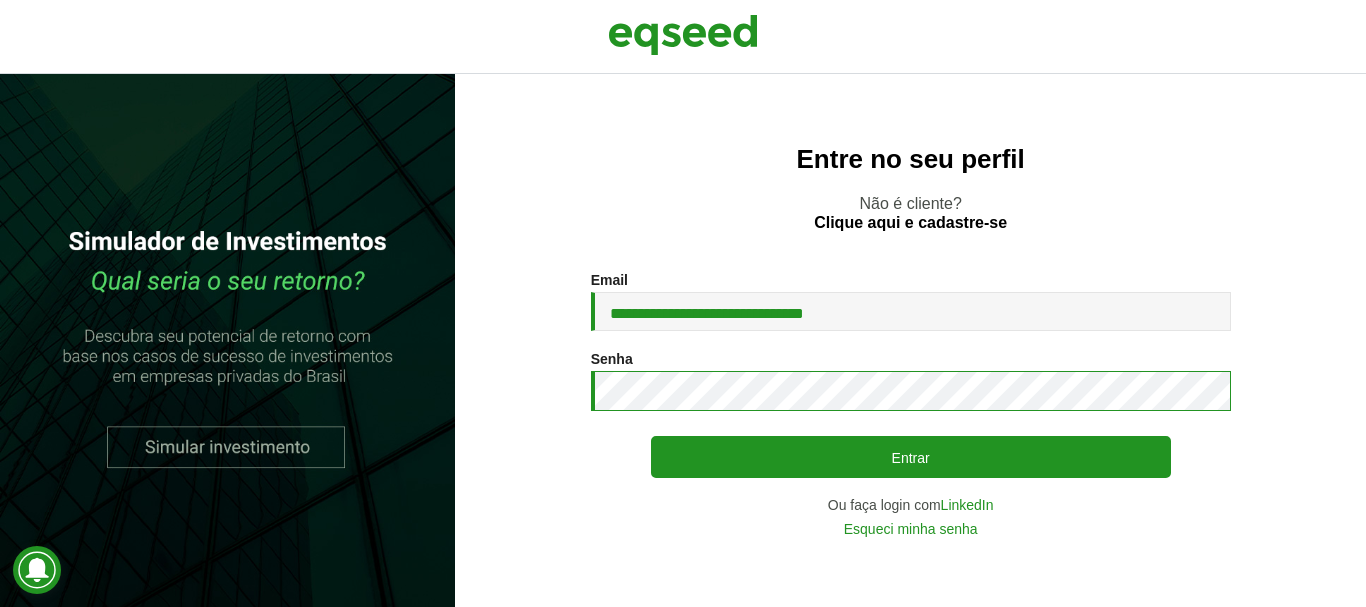 click on "Entrar" at bounding box center (911, 457) 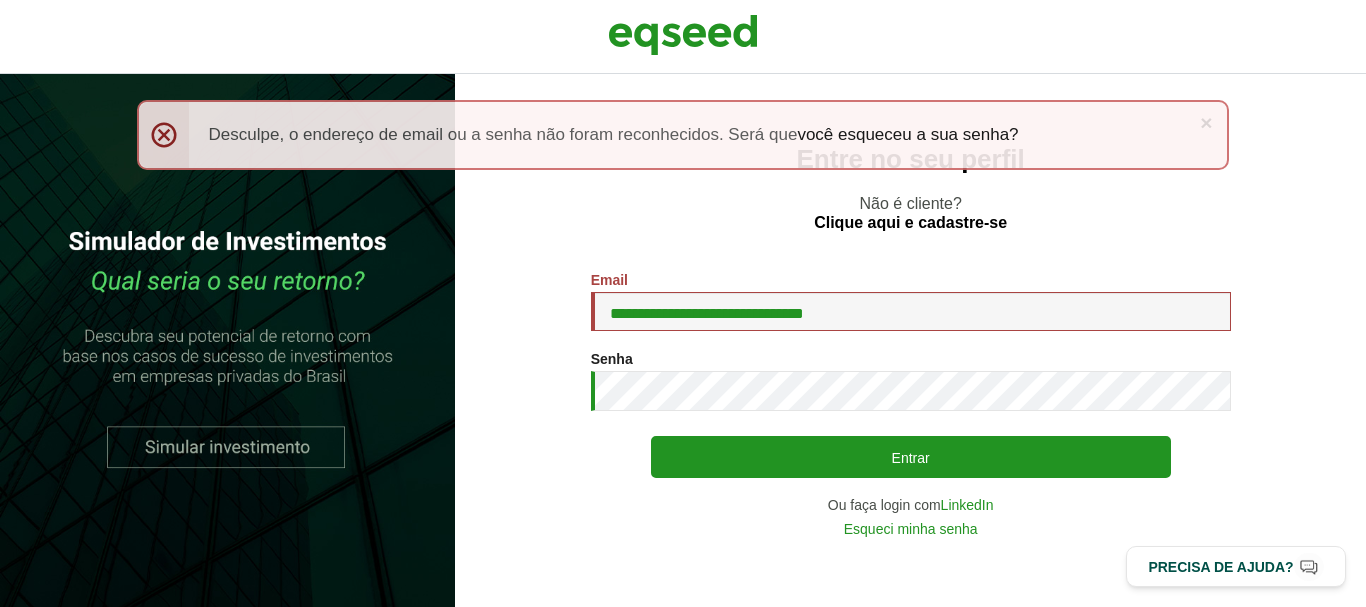 scroll, scrollTop: 0, scrollLeft: 0, axis: both 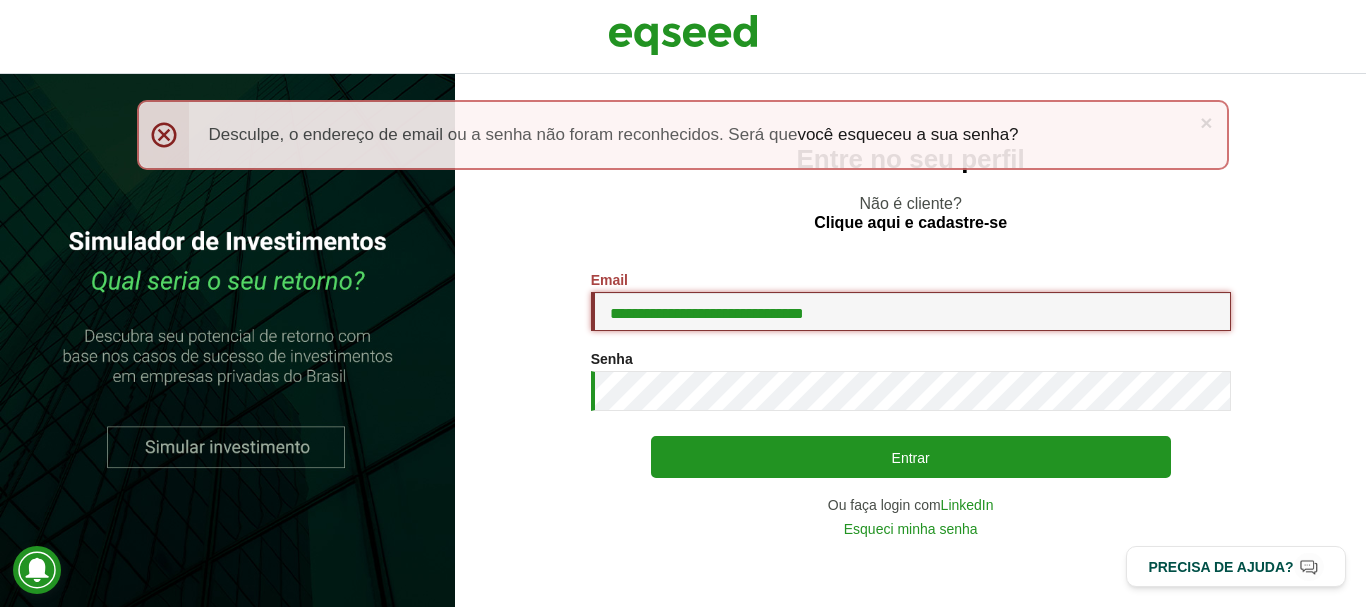 drag, startPoint x: 884, startPoint y: 304, endPoint x: 431, endPoint y: 258, distance: 455.32956 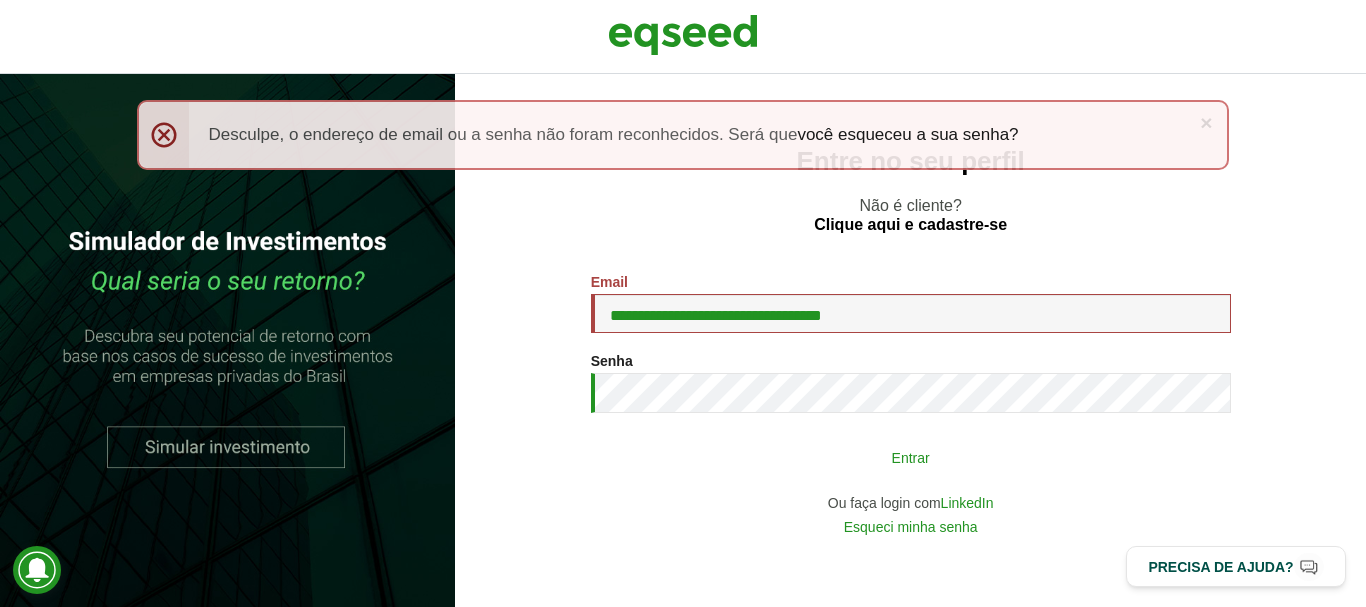 click on "Entrar" at bounding box center [911, 457] 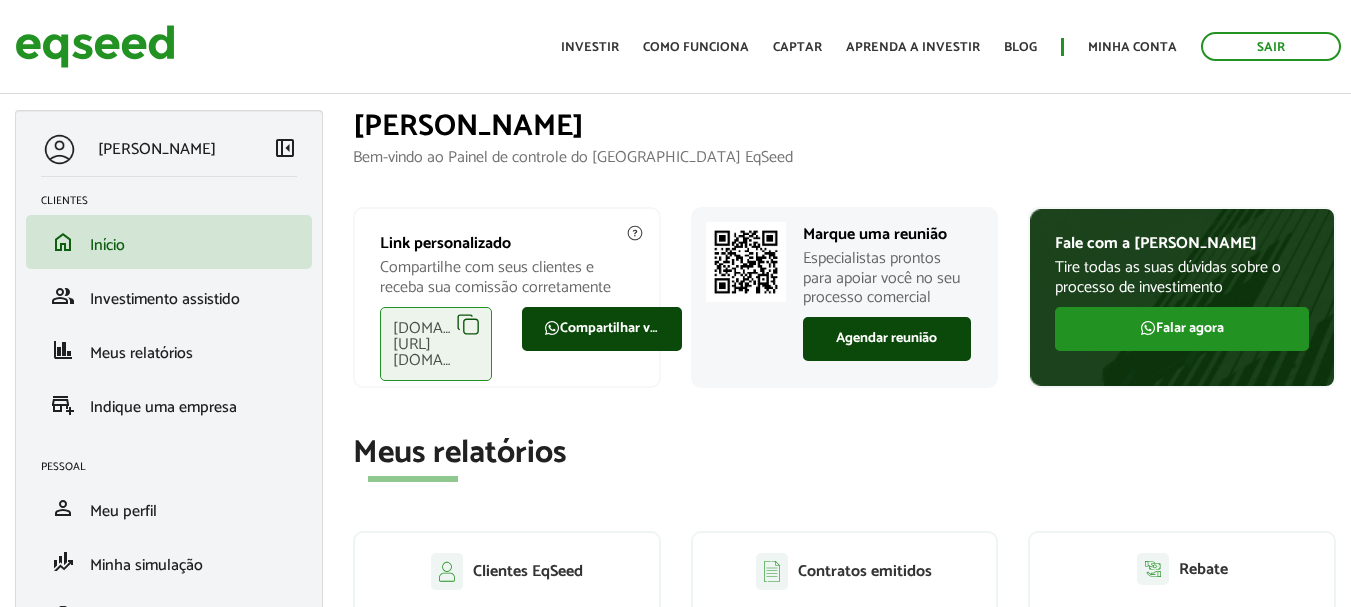 scroll, scrollTop: 0, scrollLeft: 0, axis: both 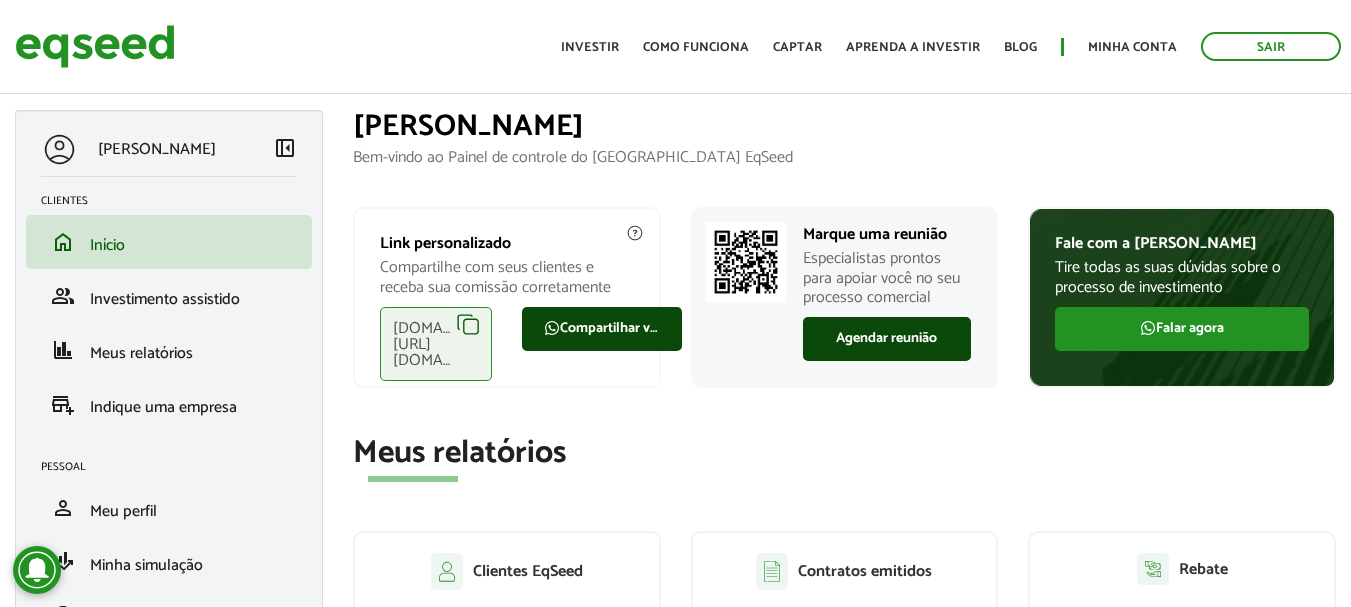 click on "eqseed.com/a/is/felipe.romanelli" at bounding box center (436, 344) 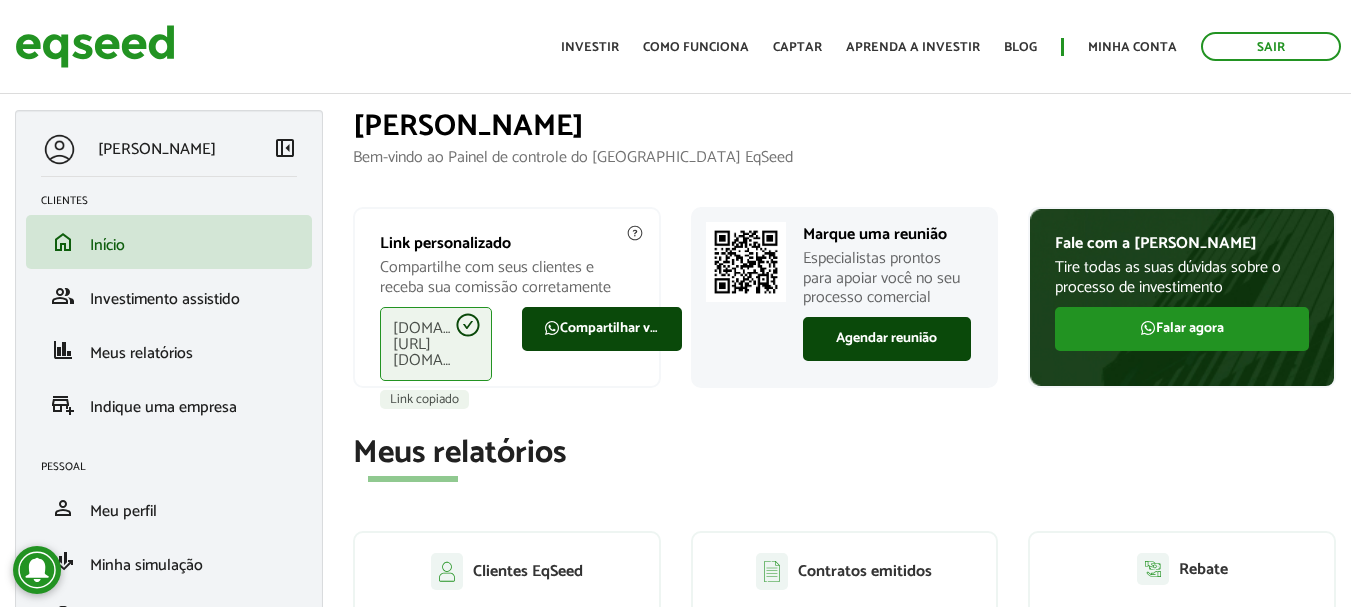 click on "eqseed.com/a/is/felipe.romanelli" at bounding box center [436, 344] 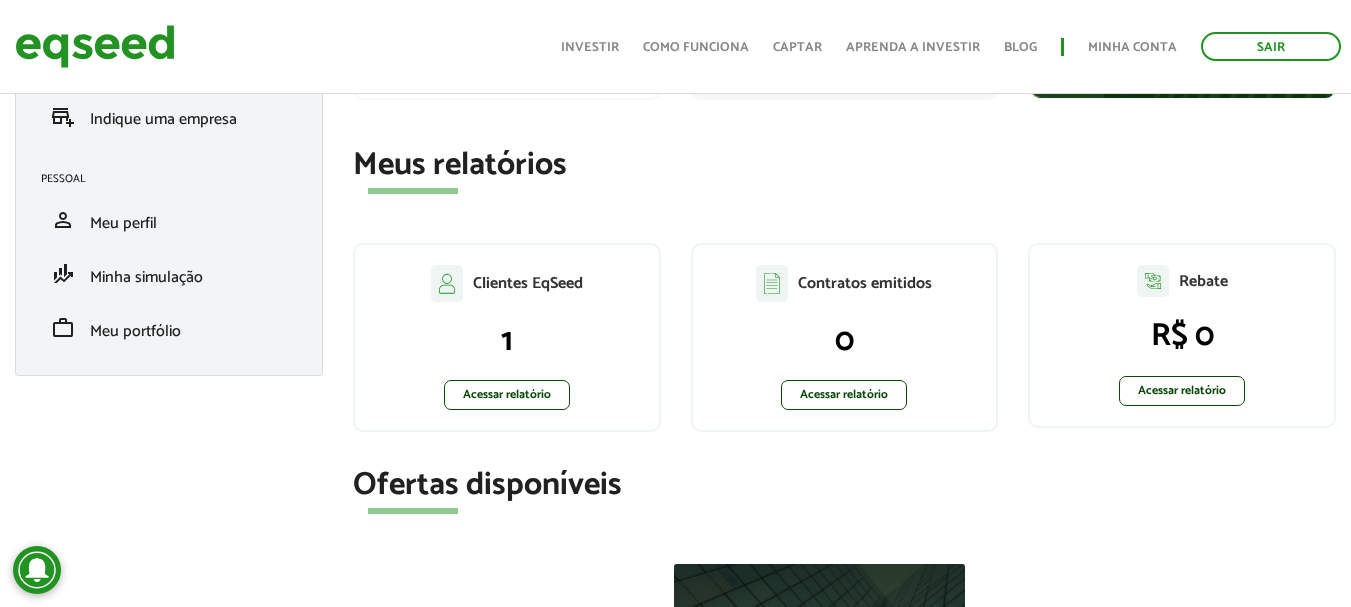 scroll, scrollTop: 301, scrollLeft: 0, axis: vertical 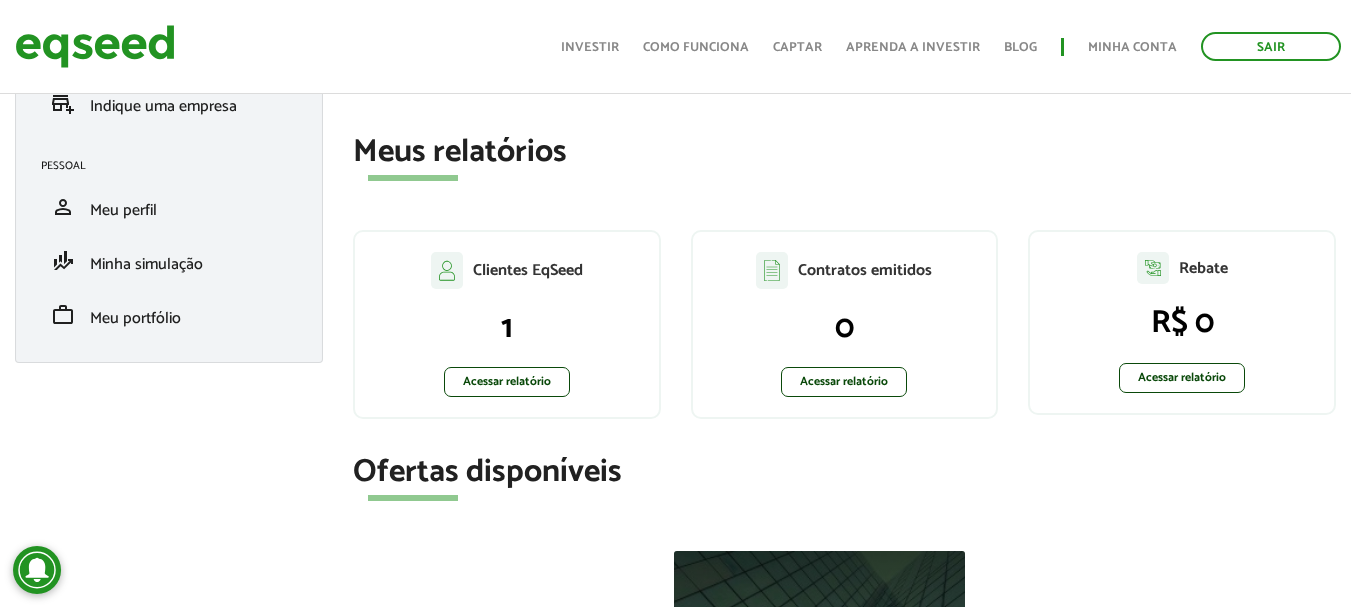 click on "Clientes EqSeed" at bounding box center [528, 270] 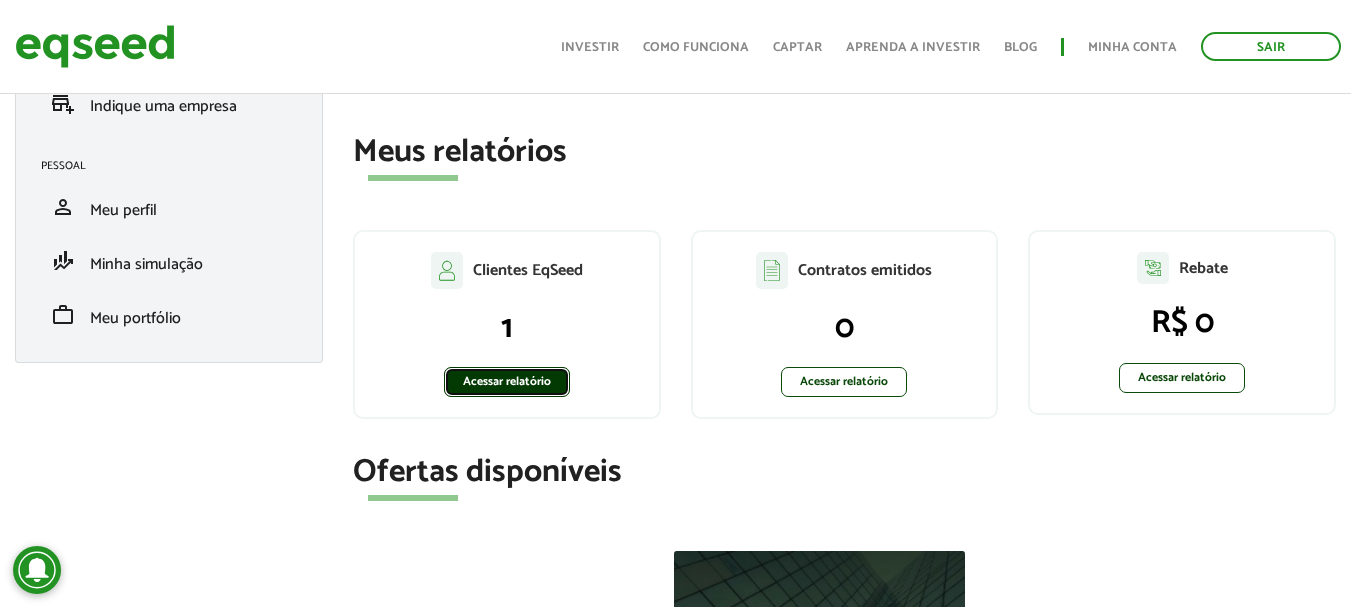 click on "Acessar relatório" at bounding box center [507, 382] 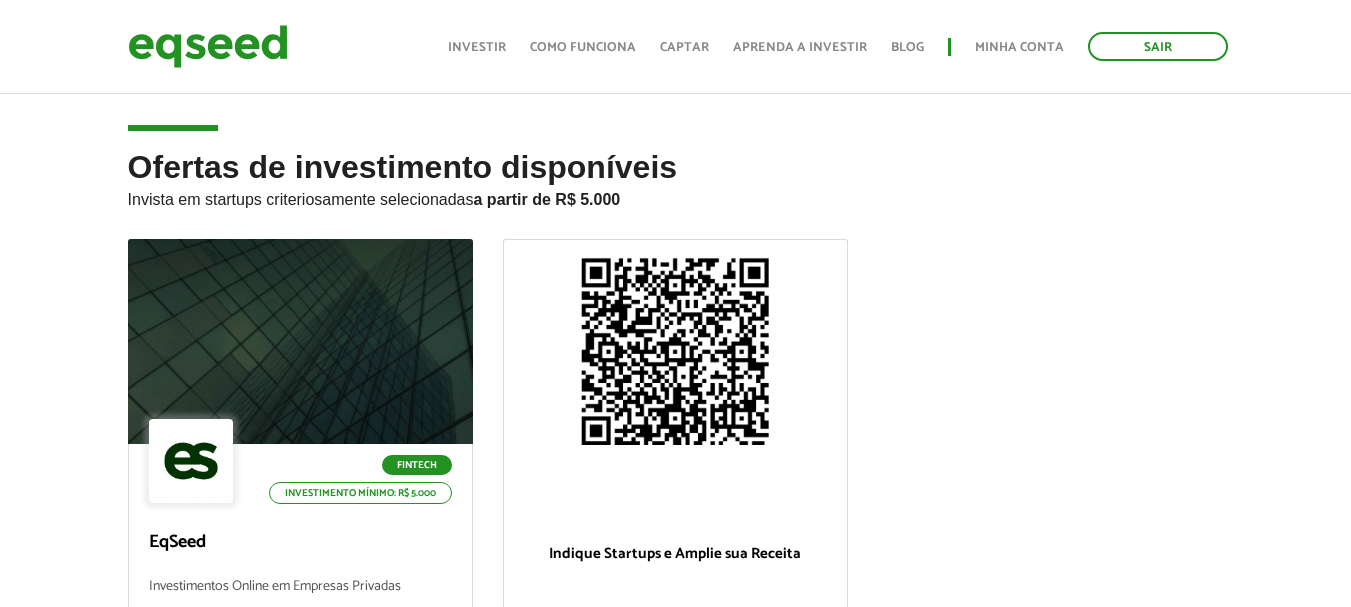 scroll, scrollTop: 234, scrollLeft: 0, axis: vertical 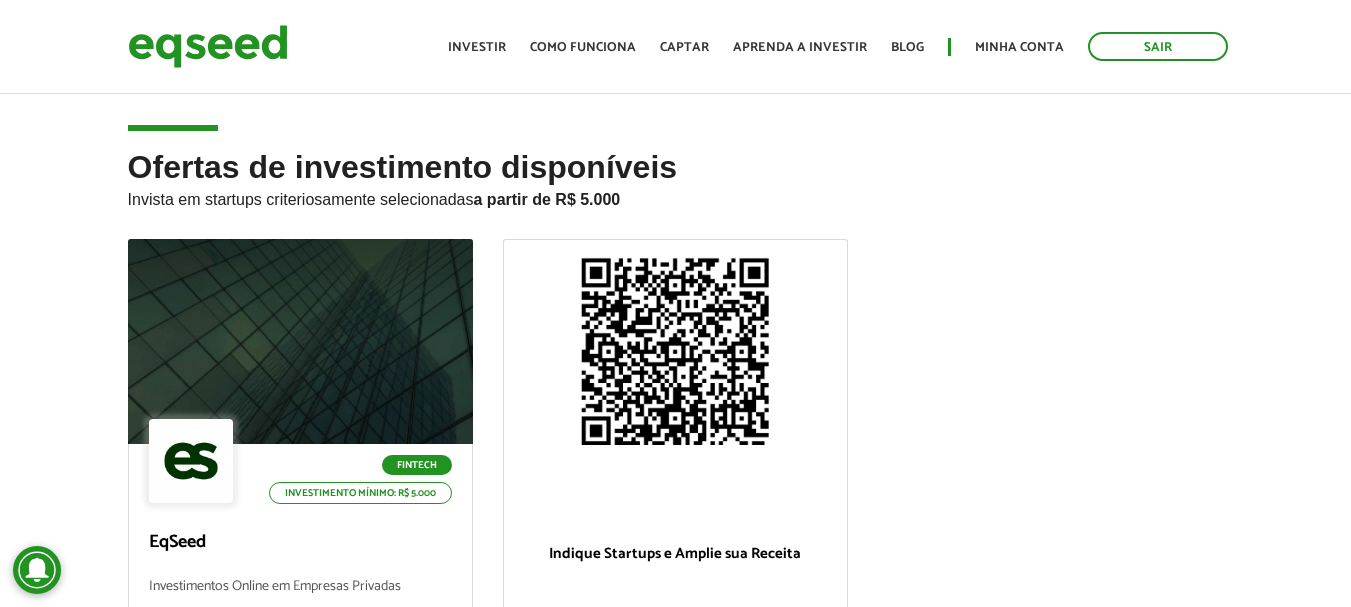 click on "Sair
Toggle navigation
Toggle navigation
Início
Investir Como funciona" at bounding box center (675, 303) 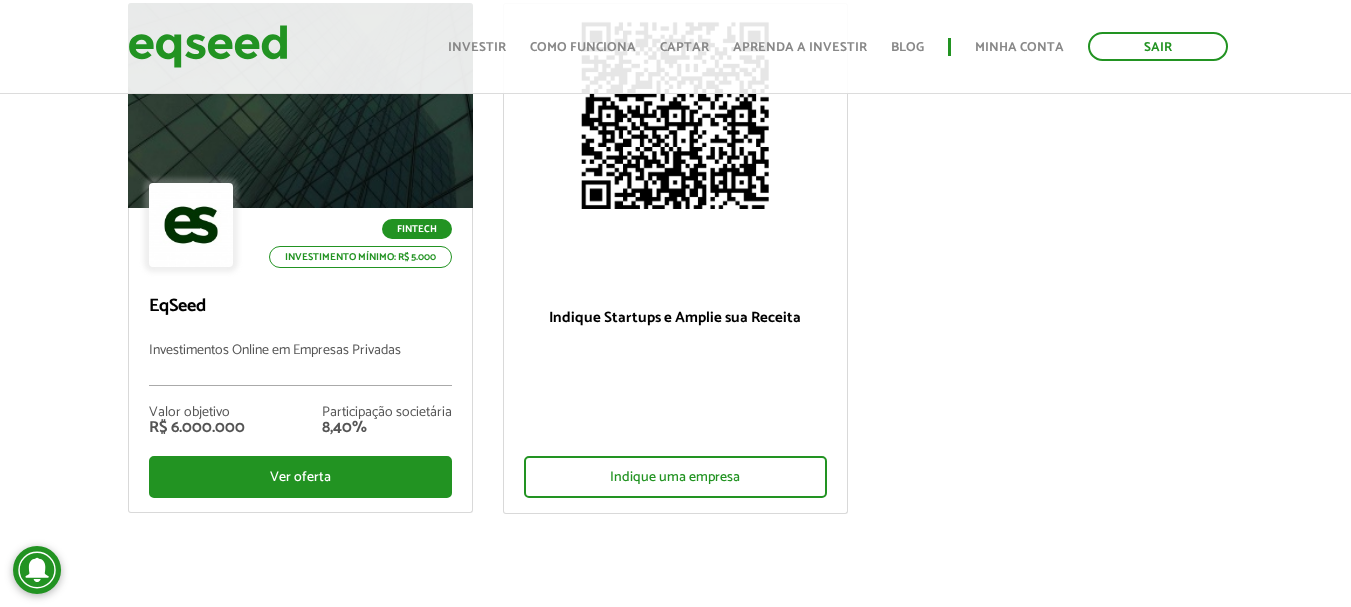 scroll, scrollTop: 248, scrollLeft: 0, axis: vertical 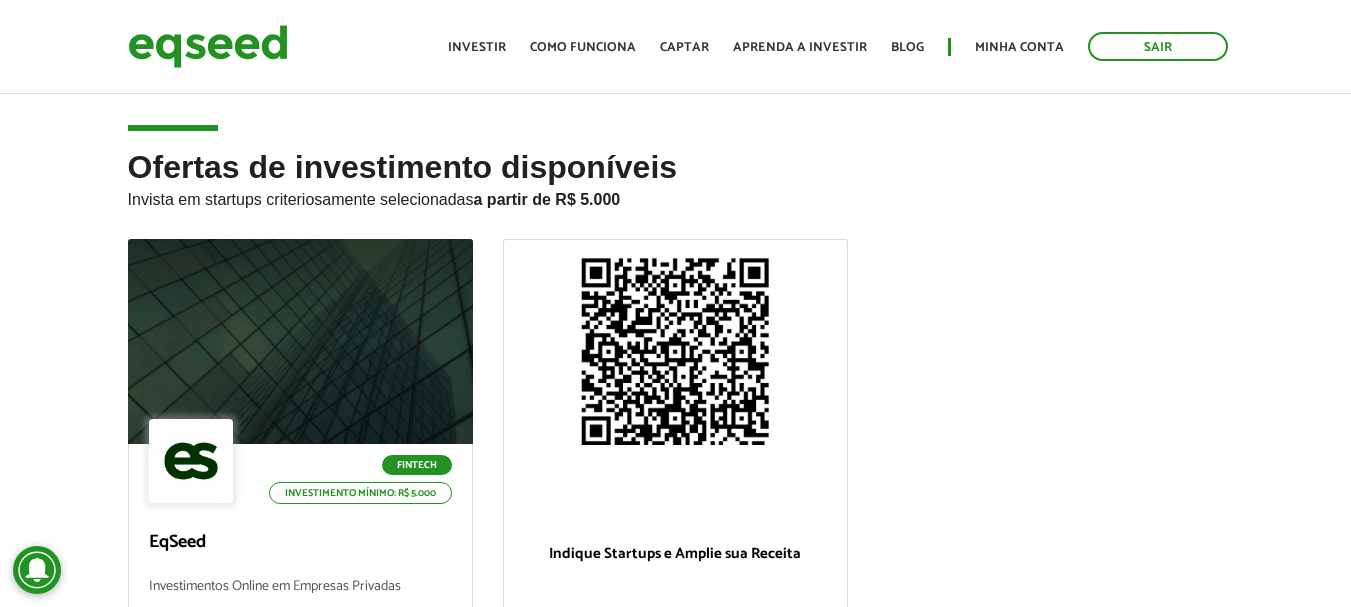 click on "Sair
Toggle navigation
Toggle navigation
Início
Investir Como funciona" at bounding box center [675, 303] 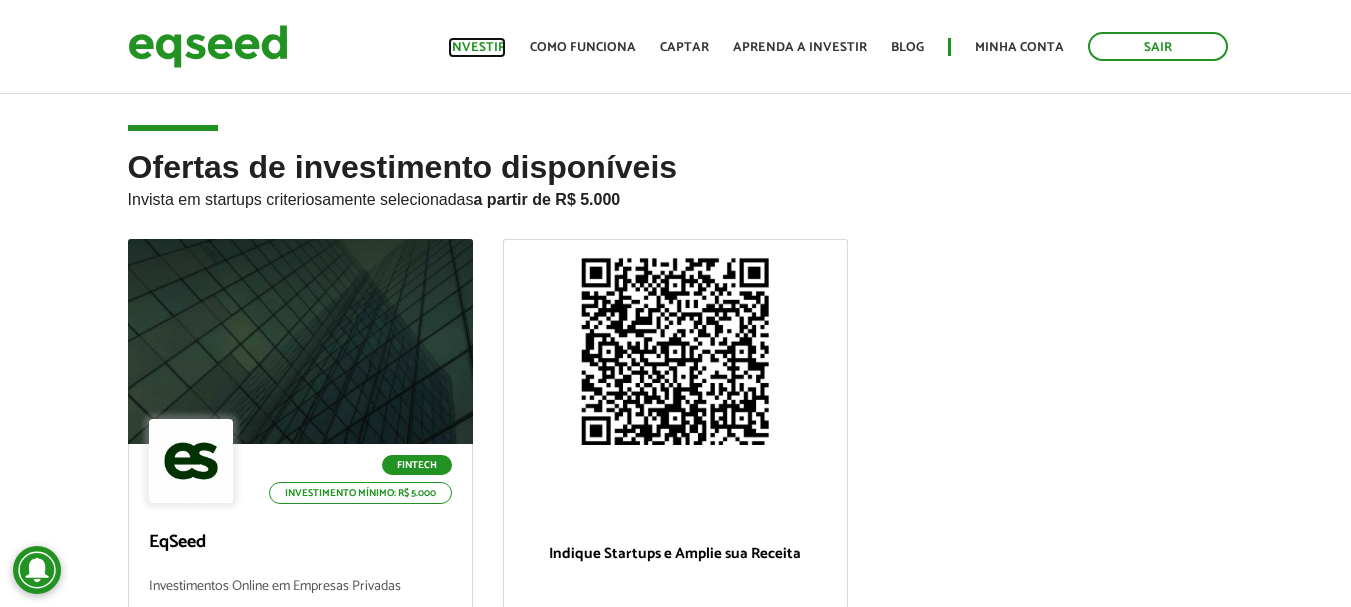 click on "Investir" at bounding box center (477, 47) 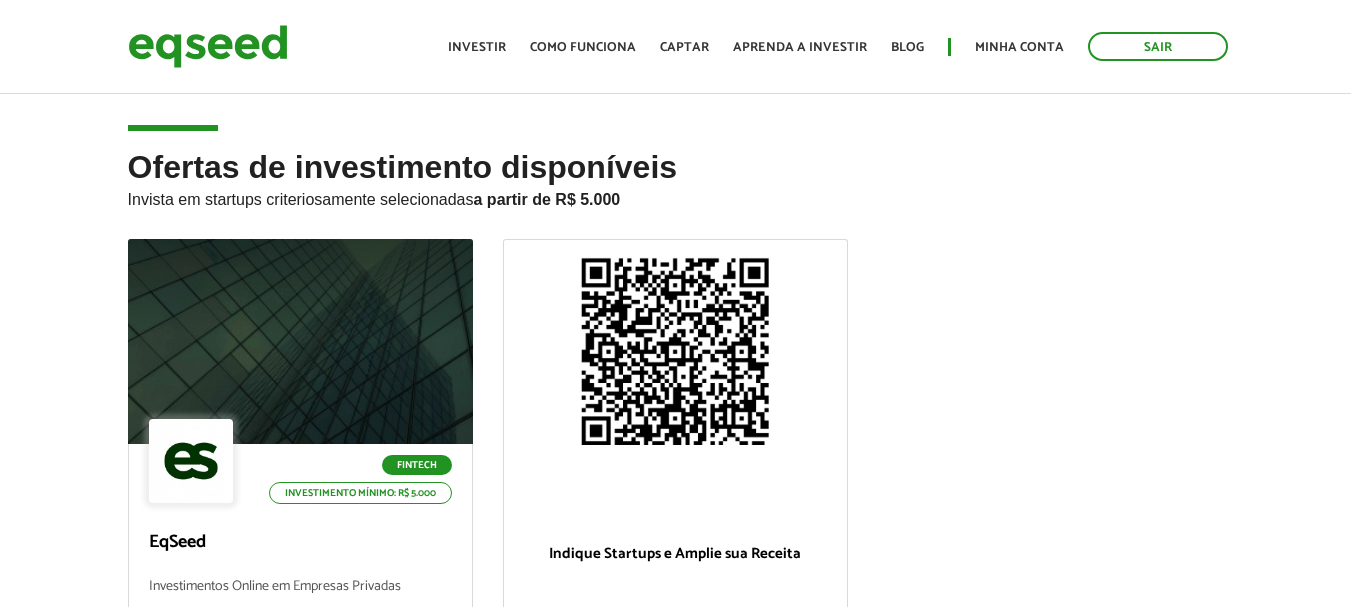 scroll, scrollTop: 0, scrollLeft: 0, axis: both 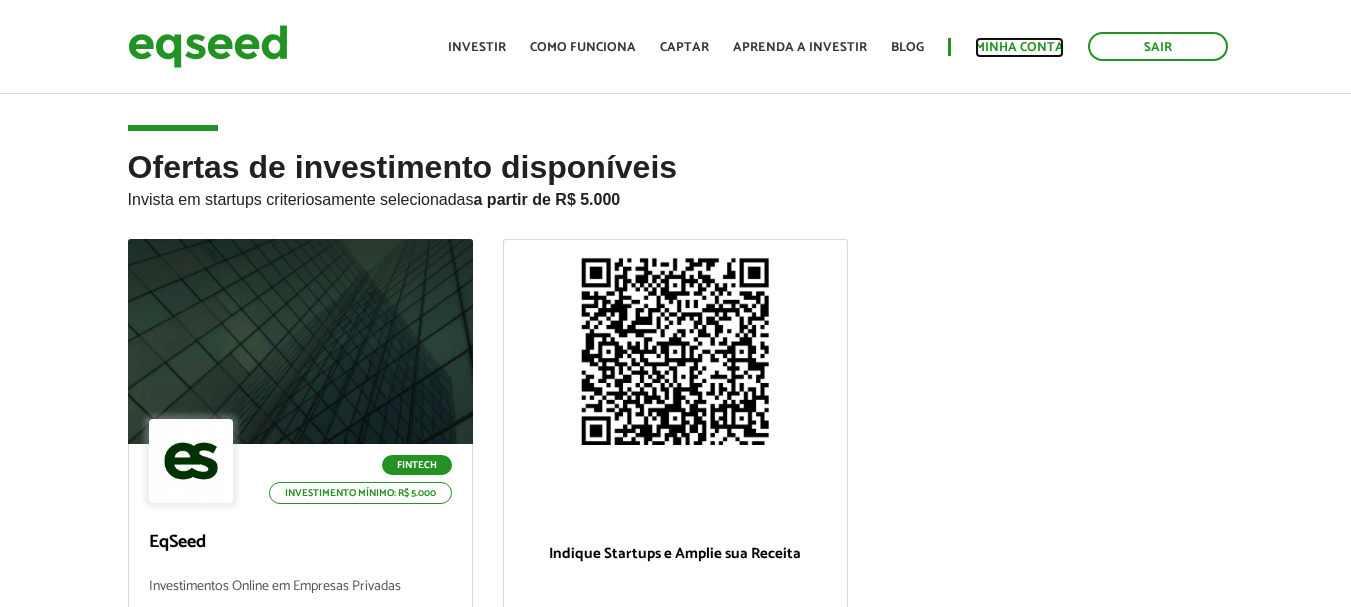 click on "Minha conta" at bounding box center [1019, 47] 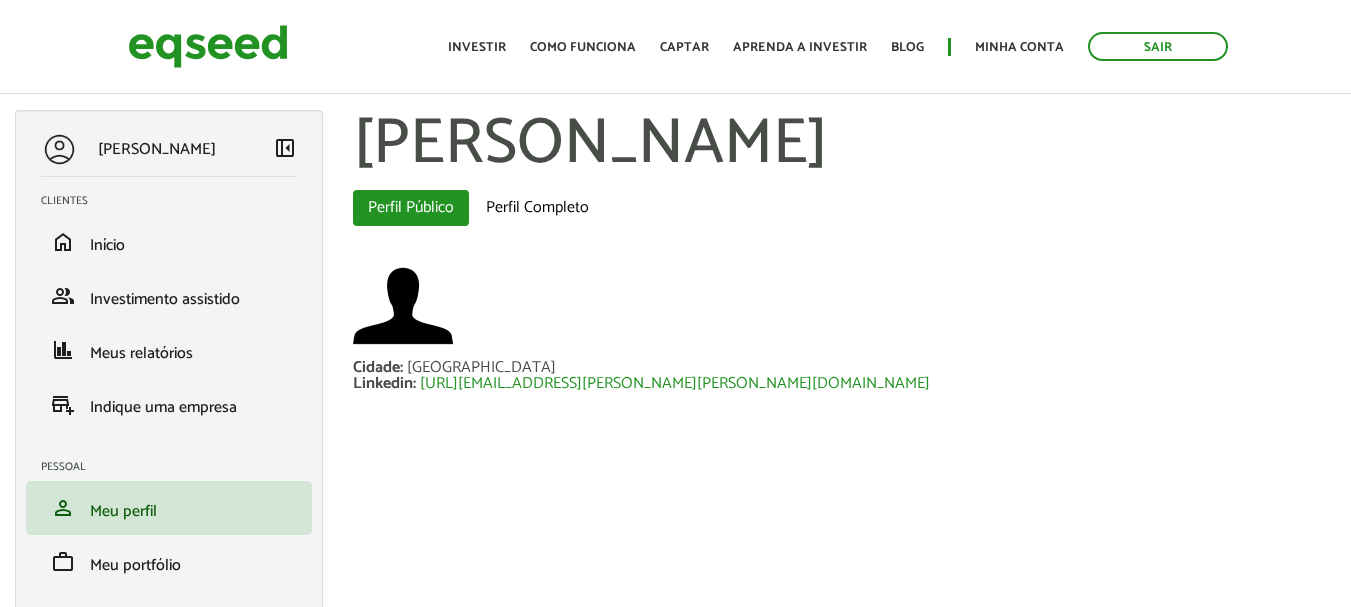 scroll, scrollTop: 0, scrollLeft: 0, axis: both 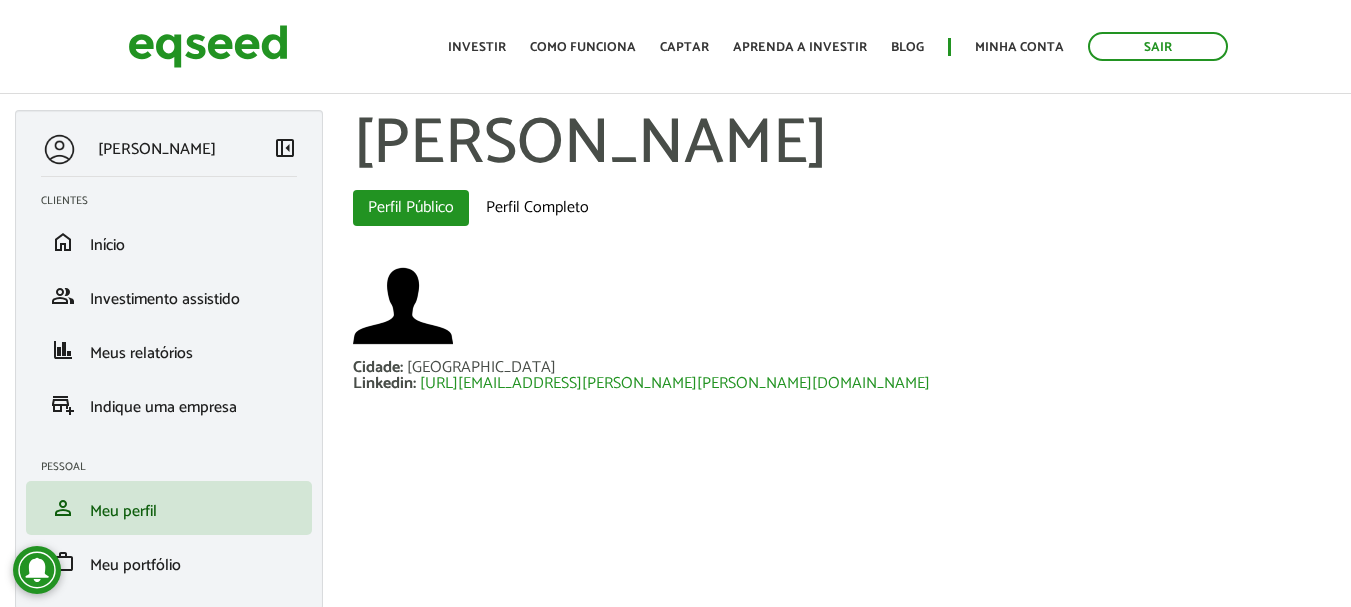 click on "[PERSON_NAME]" at bounding box center [157, 149] 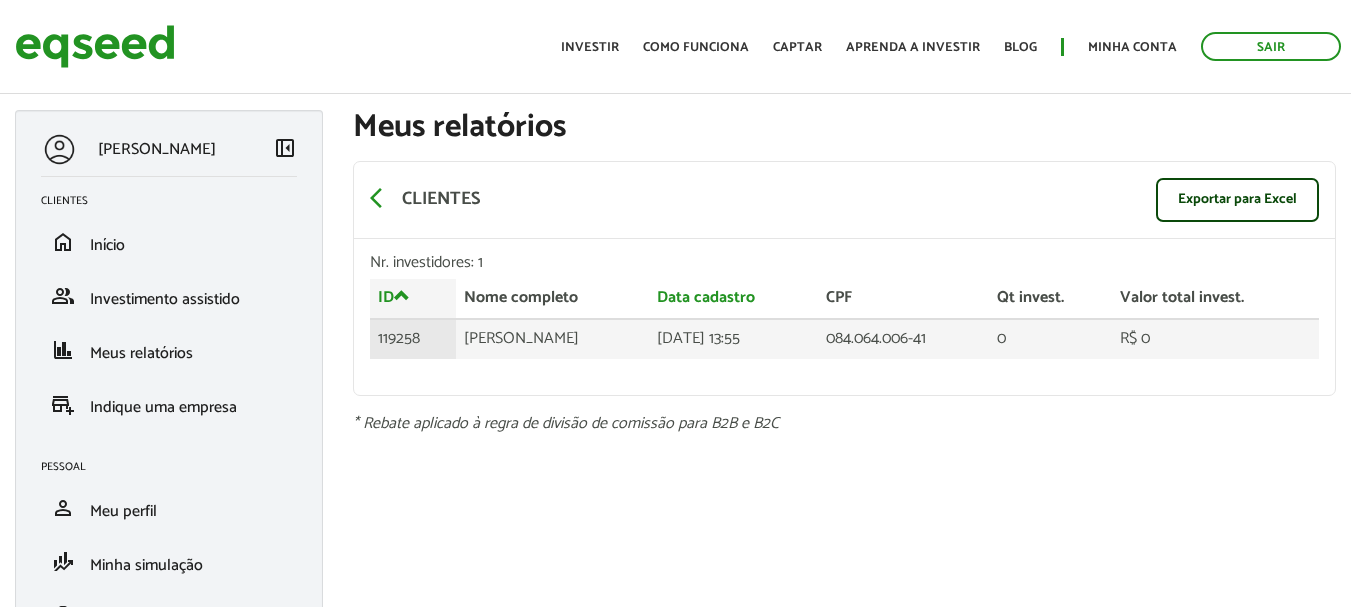 scroll, scrollTop: 0, scrollLeft: 0, axis: both 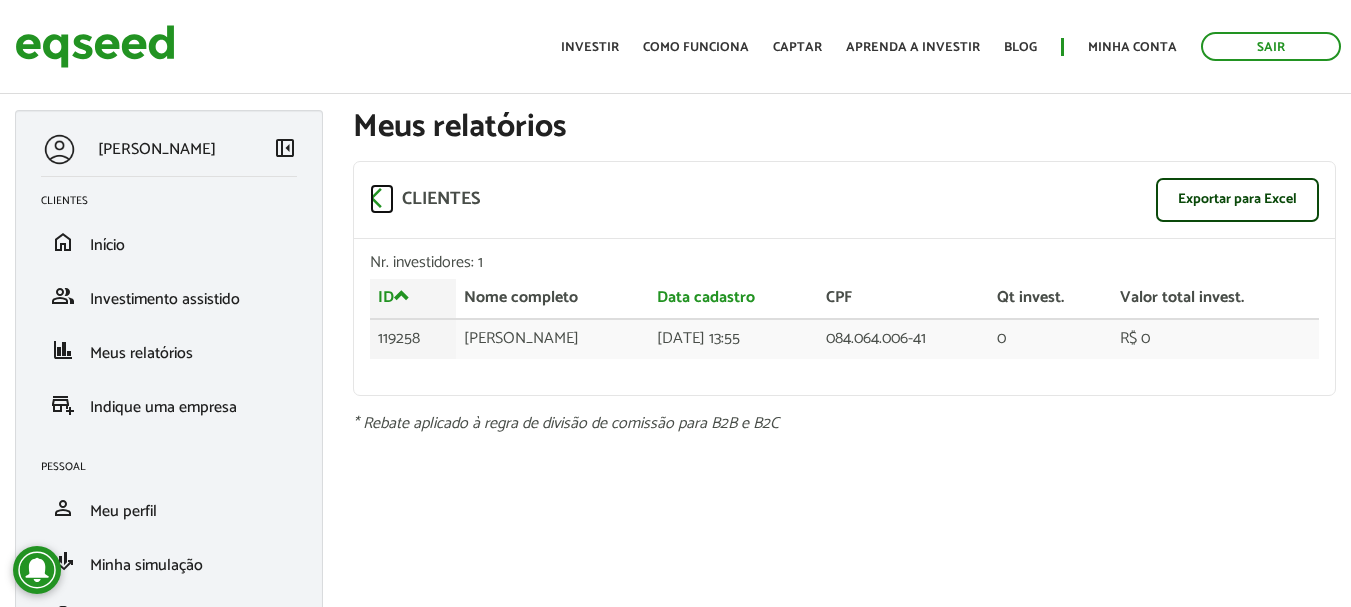 click on "arrow_back_ios" at bounding box center [382, 198] 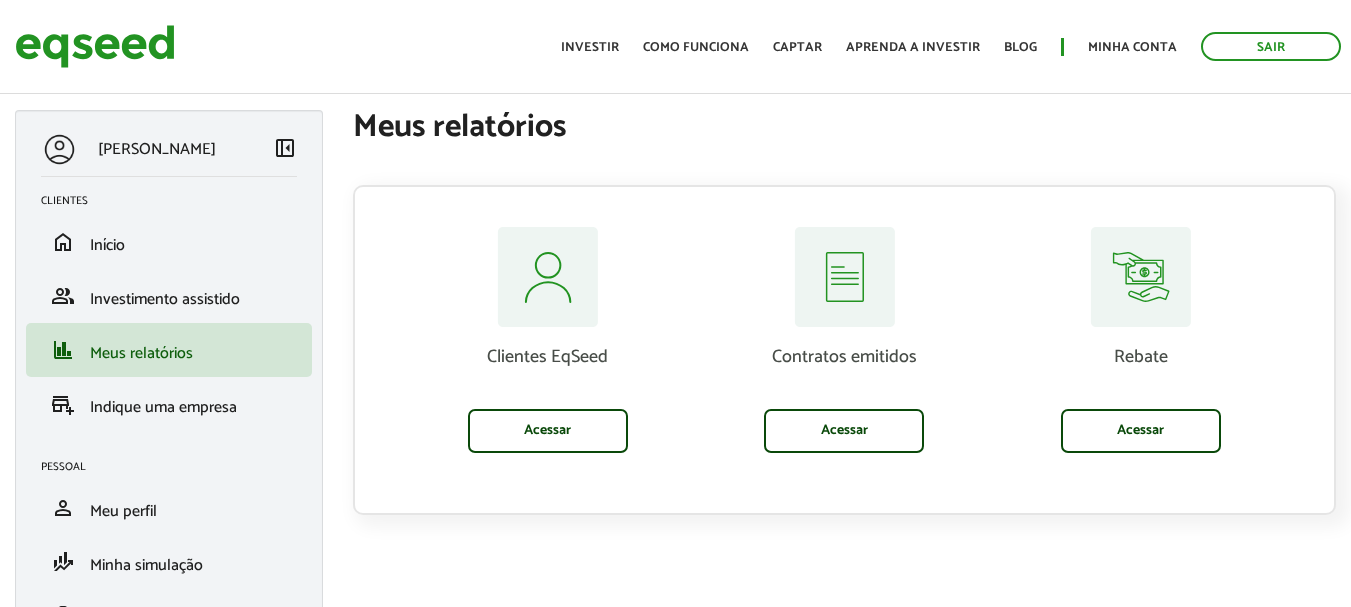 scroll, scrollTop: 0, scrollLeft: 0, axis: both 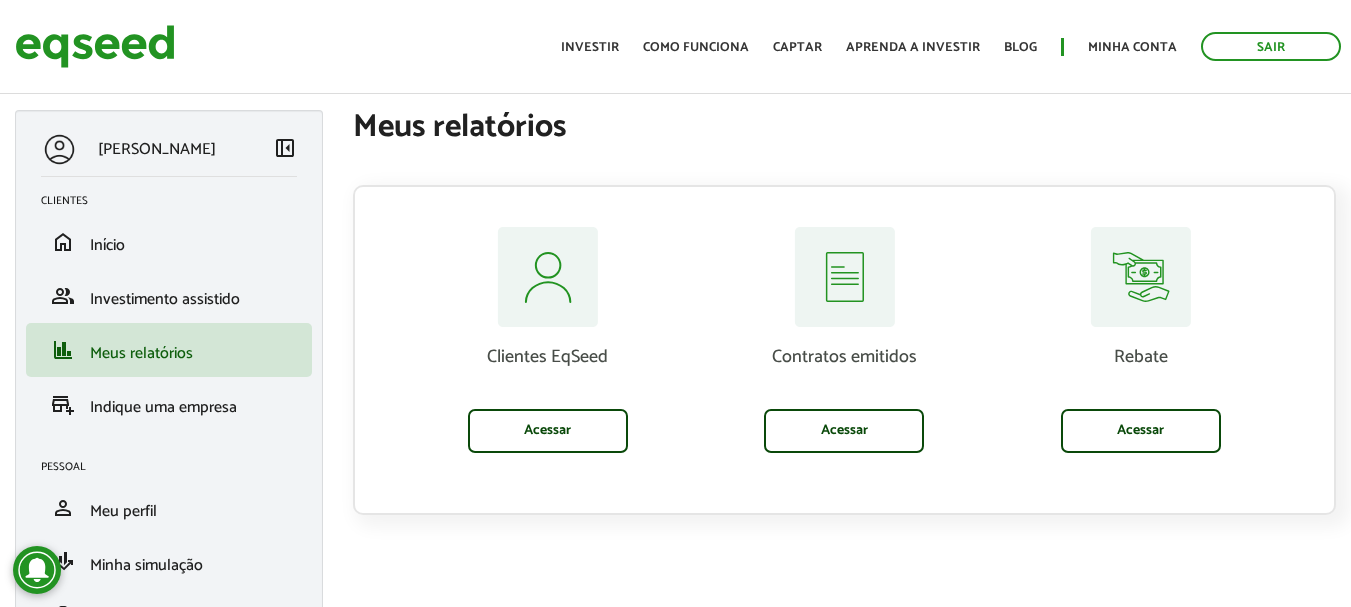drag, startPoint x: 1365, startPoint y: 246, endPoint x: 1365, endPoint y: 63, distance: 183 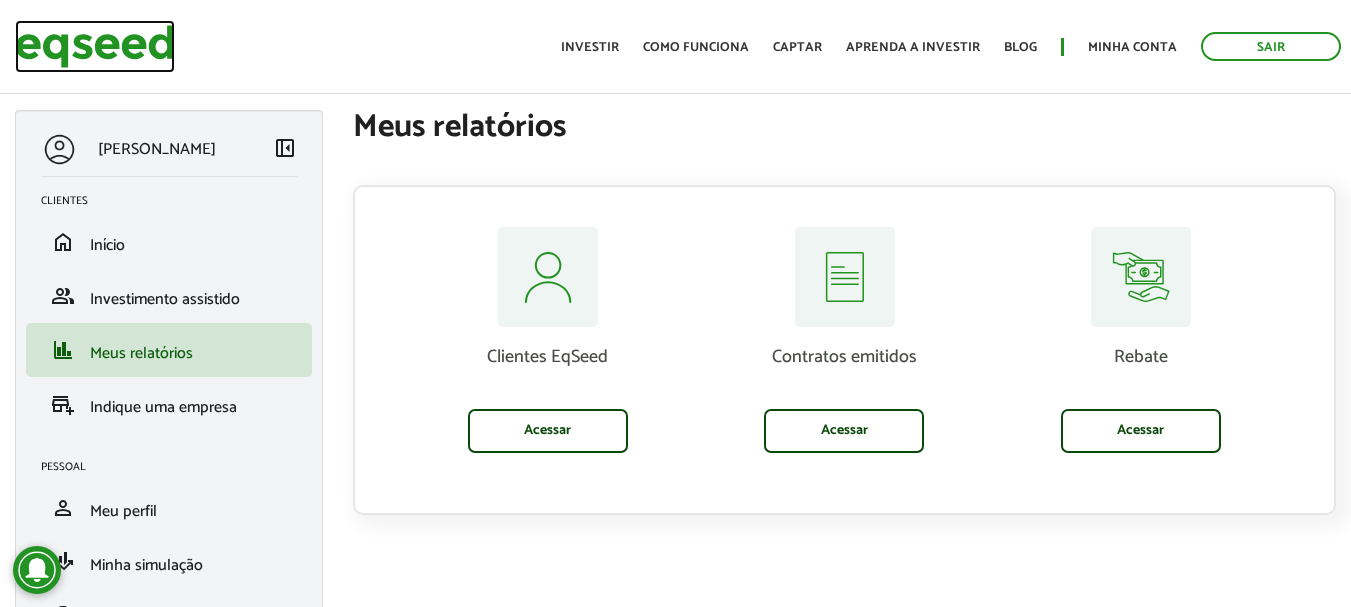 click at bounding box center [95, 46] 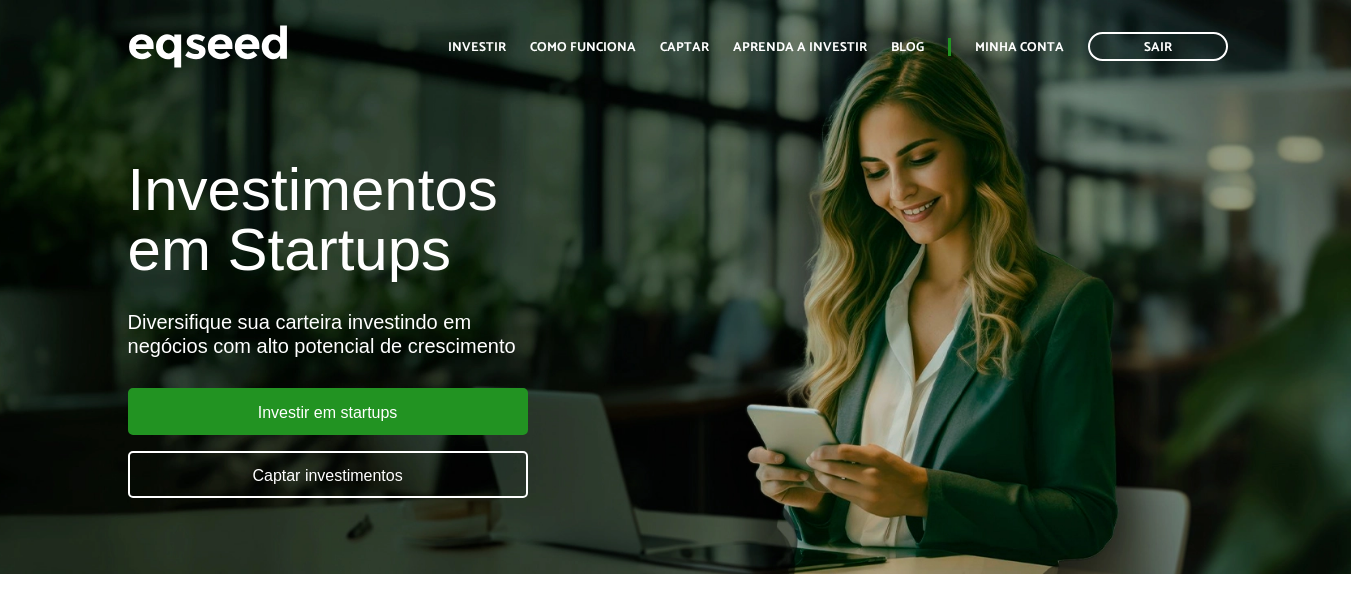 scroll, scrollTop: 0, scrollLeft: 0, axis: both 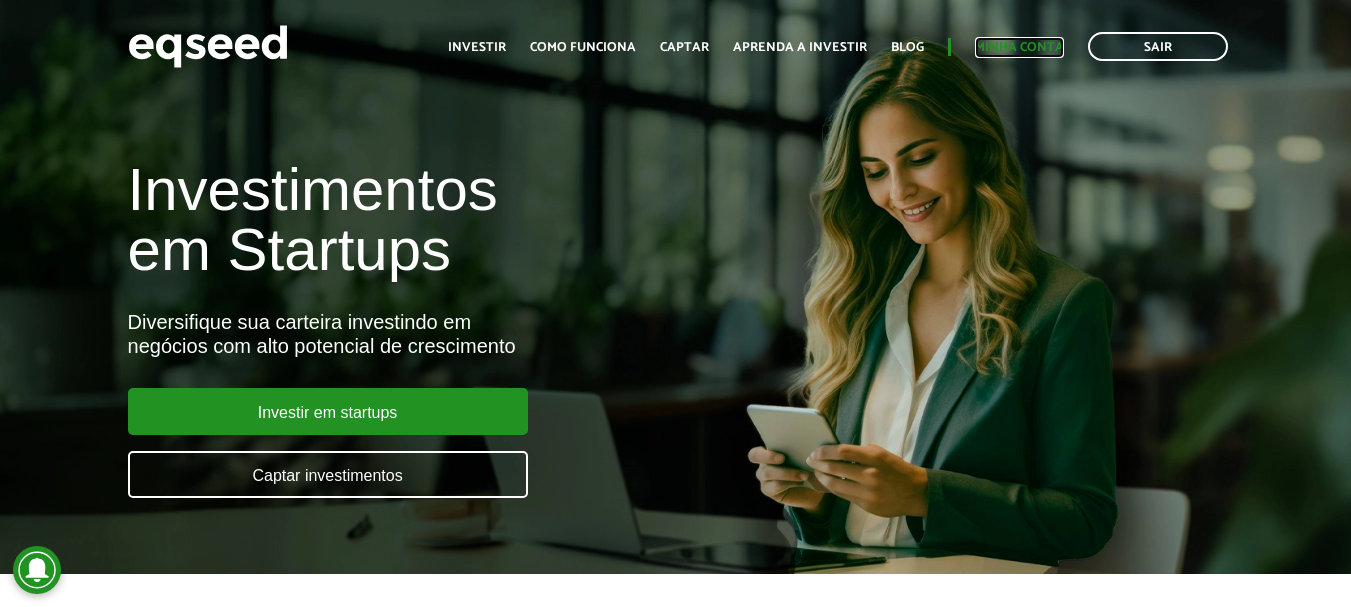 click on "Minha conta" at bounding box center [1019, 47] 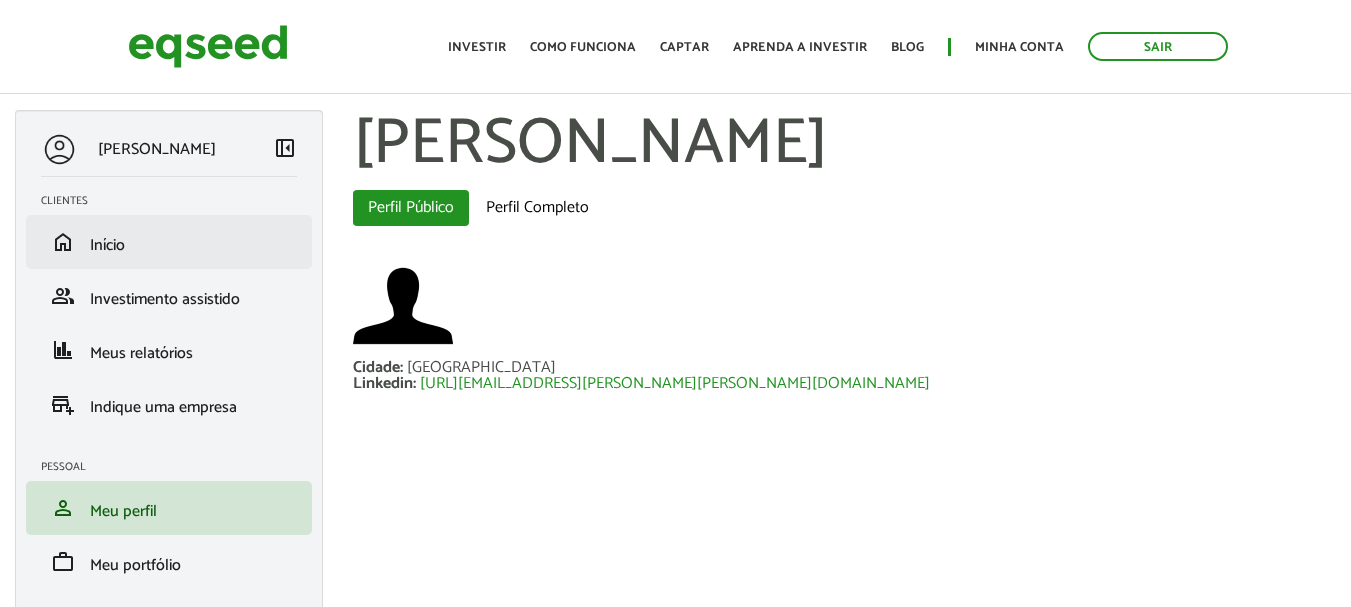 scroll, scrollTop: 0, scrollLeft: 0, axis: both 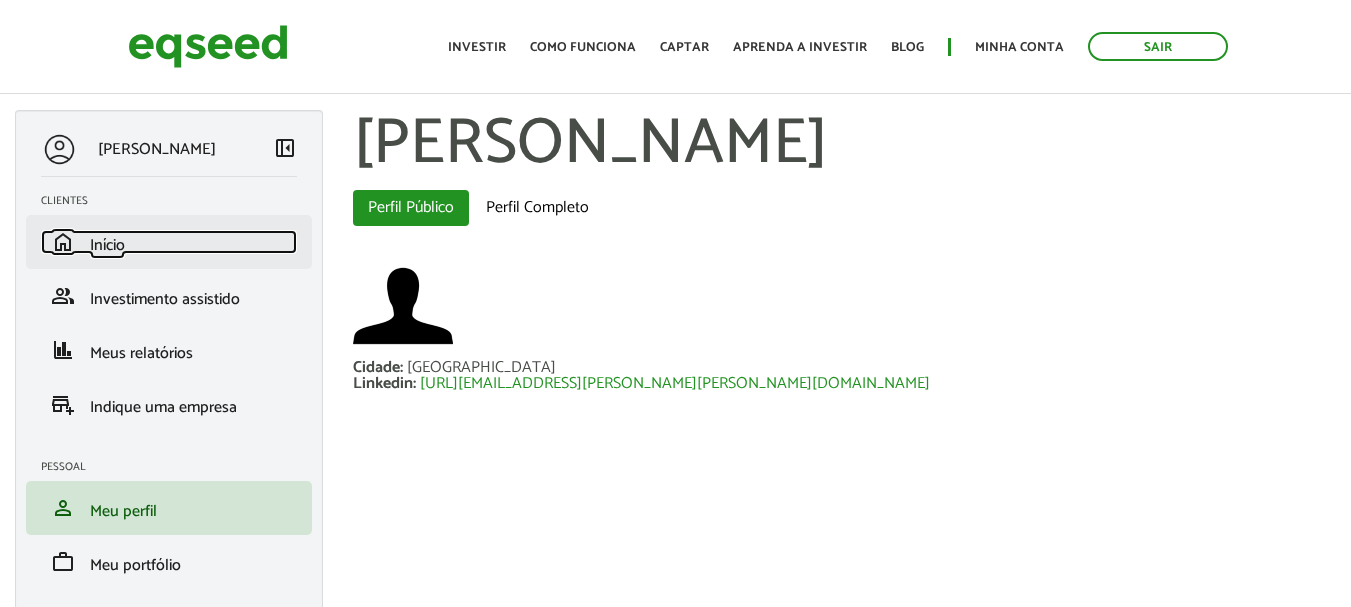 click on "home Início" at bounding box center [169, 242] 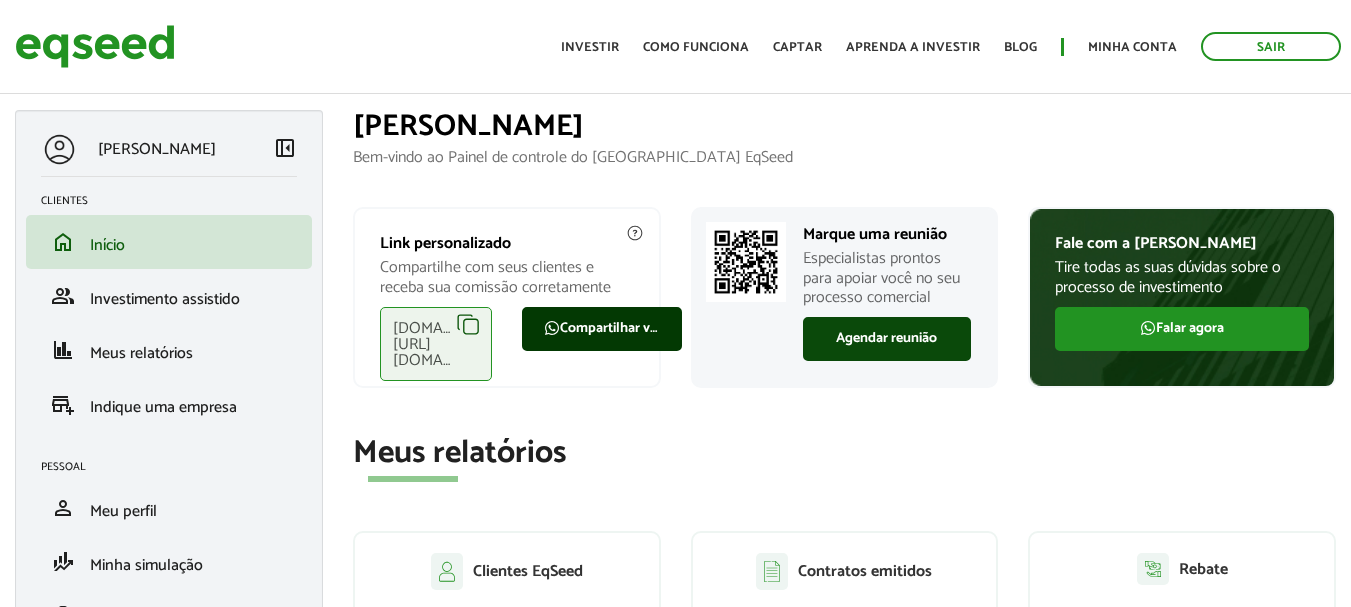 scroll, scrollTop: 0, scrollLeft: 0, axis: both 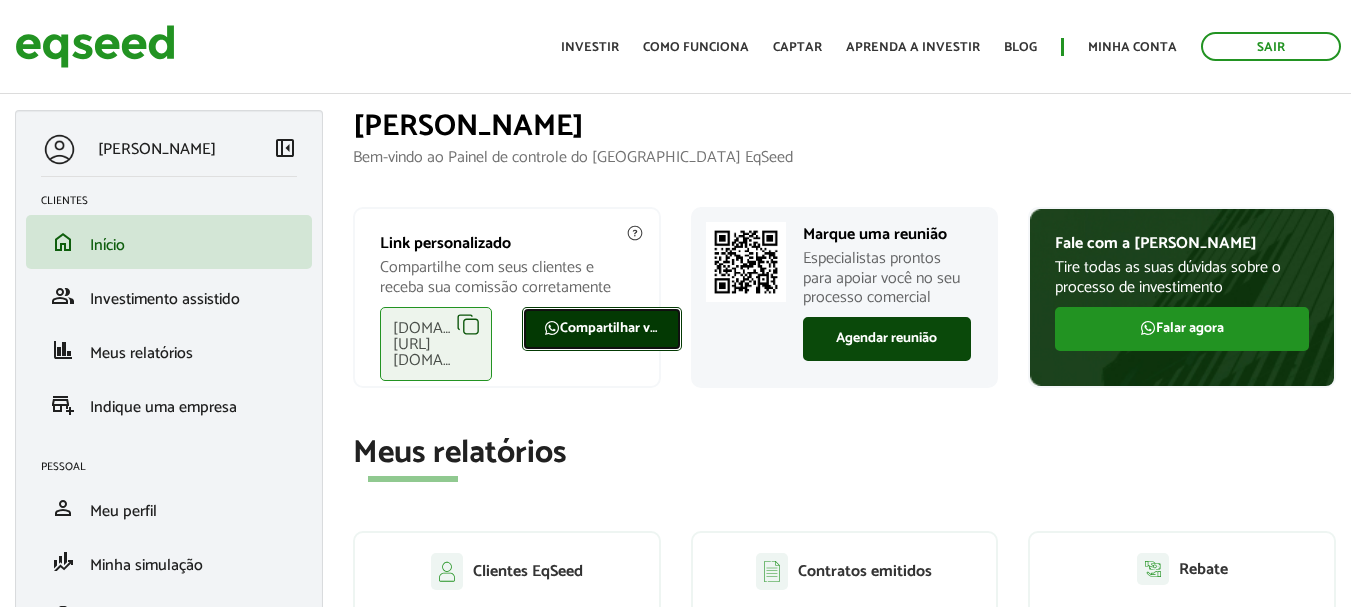 click on "Compartilhar via WhatsApp" at bounding box center [602, 329] 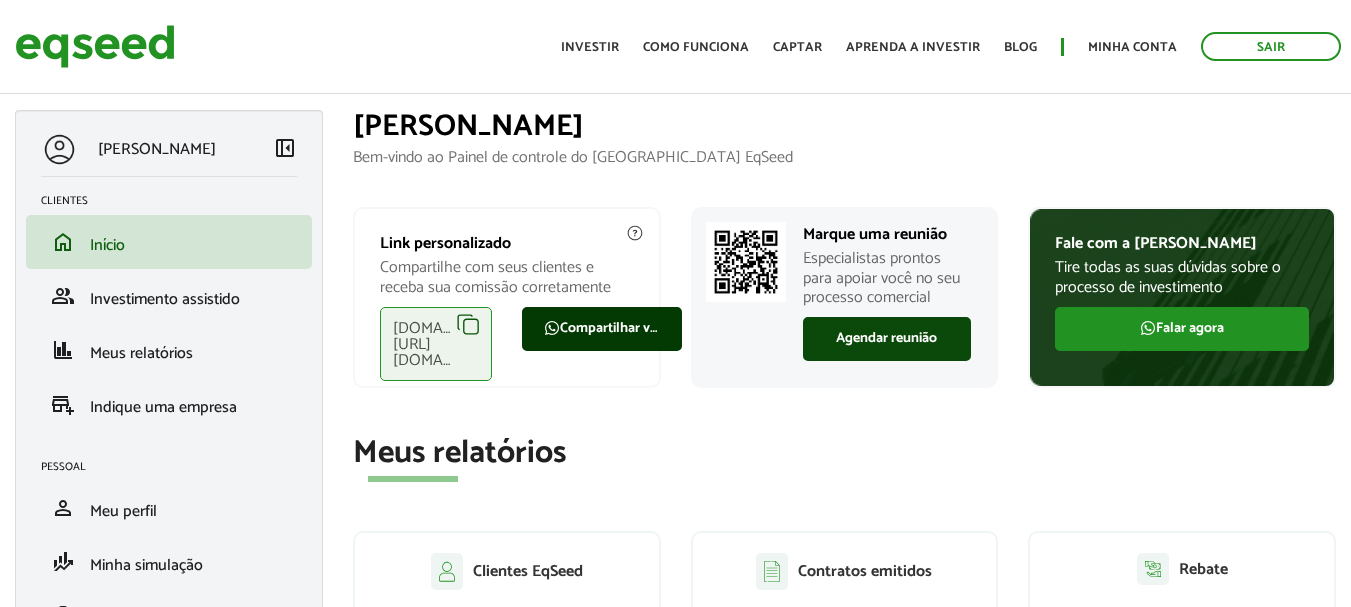 scroll, scrollTop: 0, scrollLeft: 0, axis: both 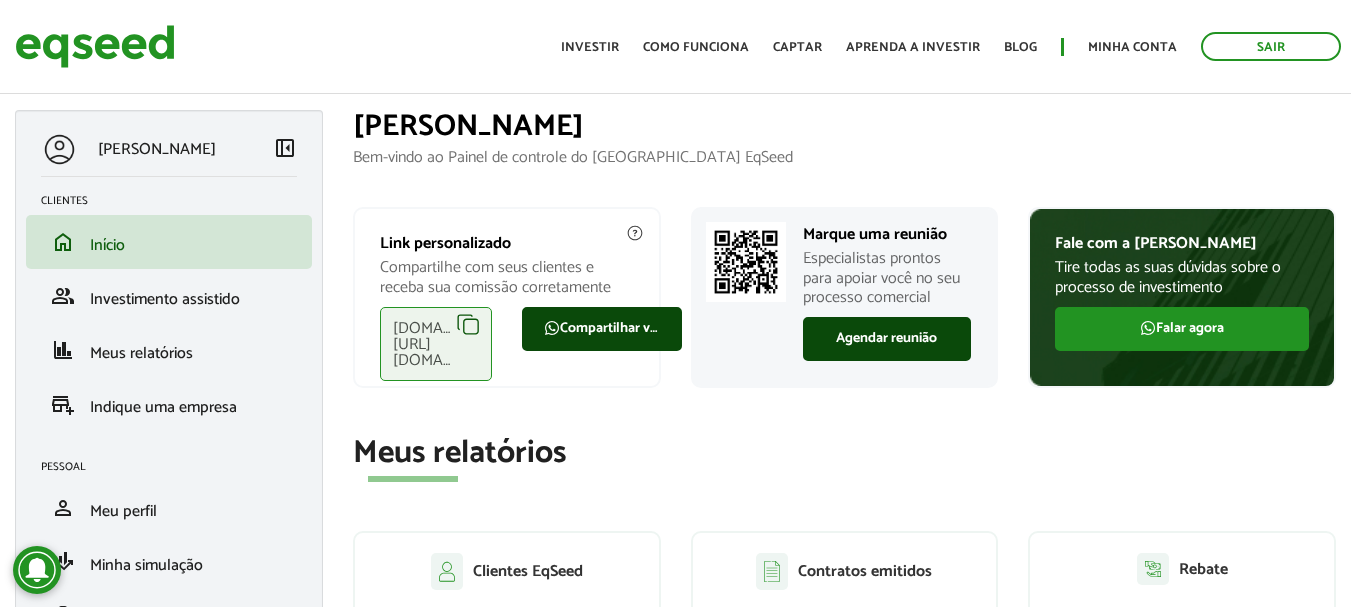 click on "eqseed.com/a/is/felipe.romanelli" at bounding box center (436, 344) 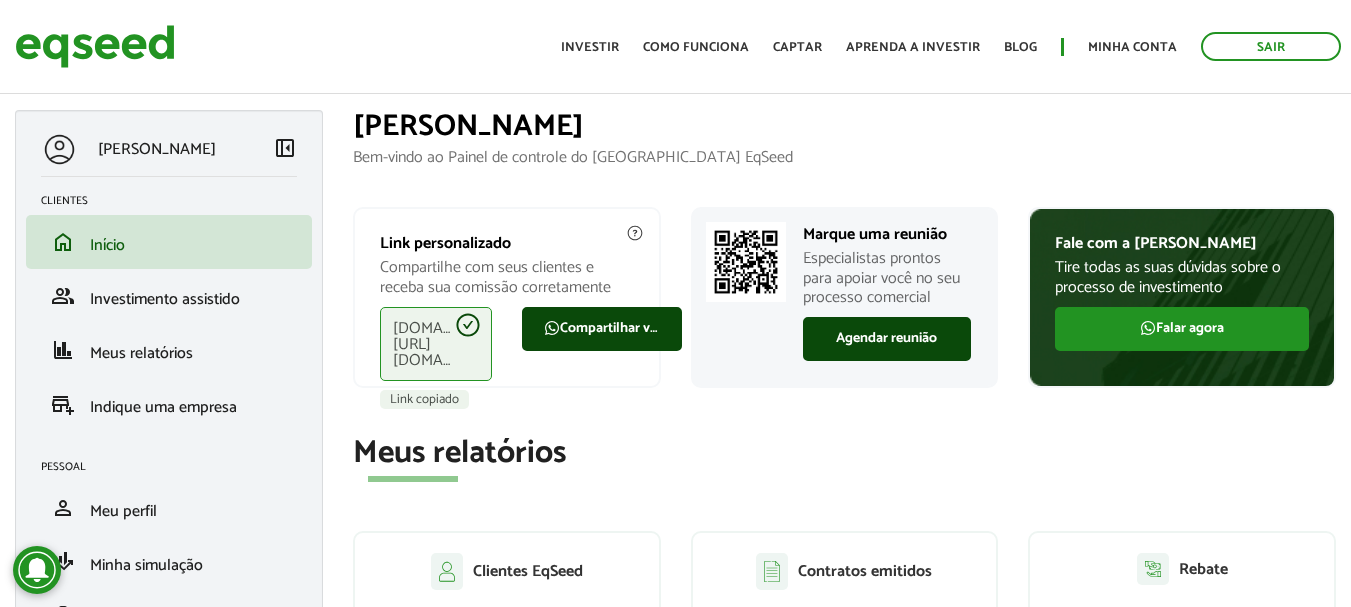click on "eqseed.com/a/is/felipe.romanelli" at bounding box center [436, 344] 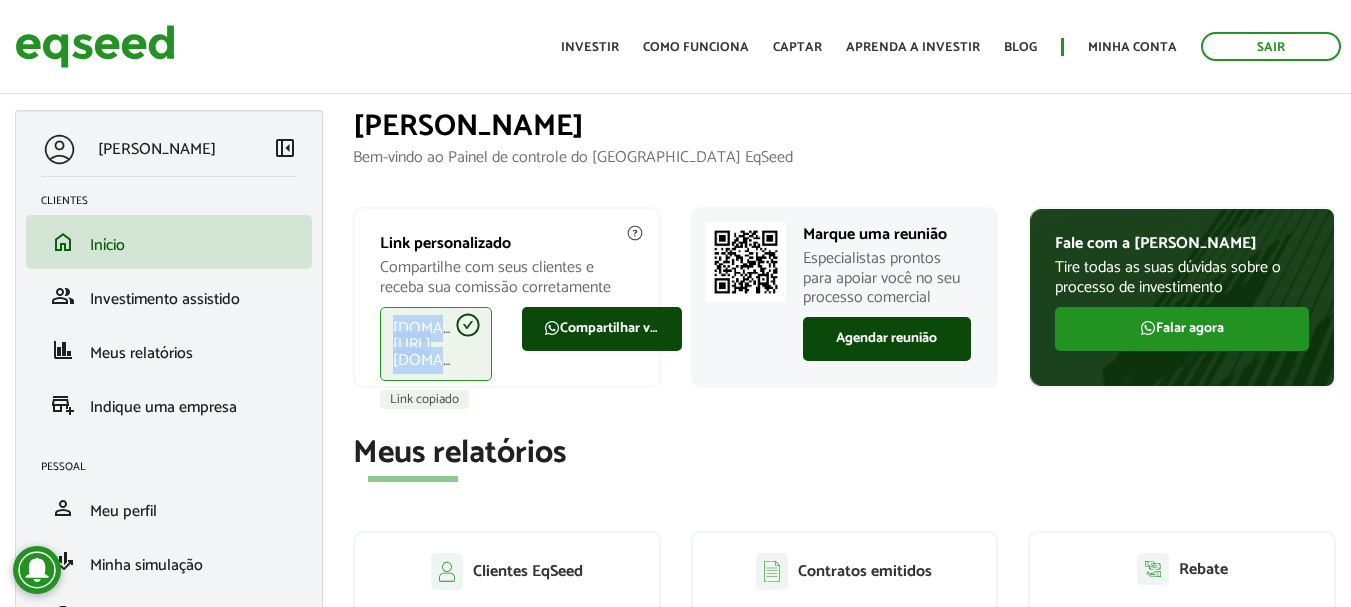 click on "eqseed.com/a/is/felipe.romanelli" at bounding box center [436, 344] 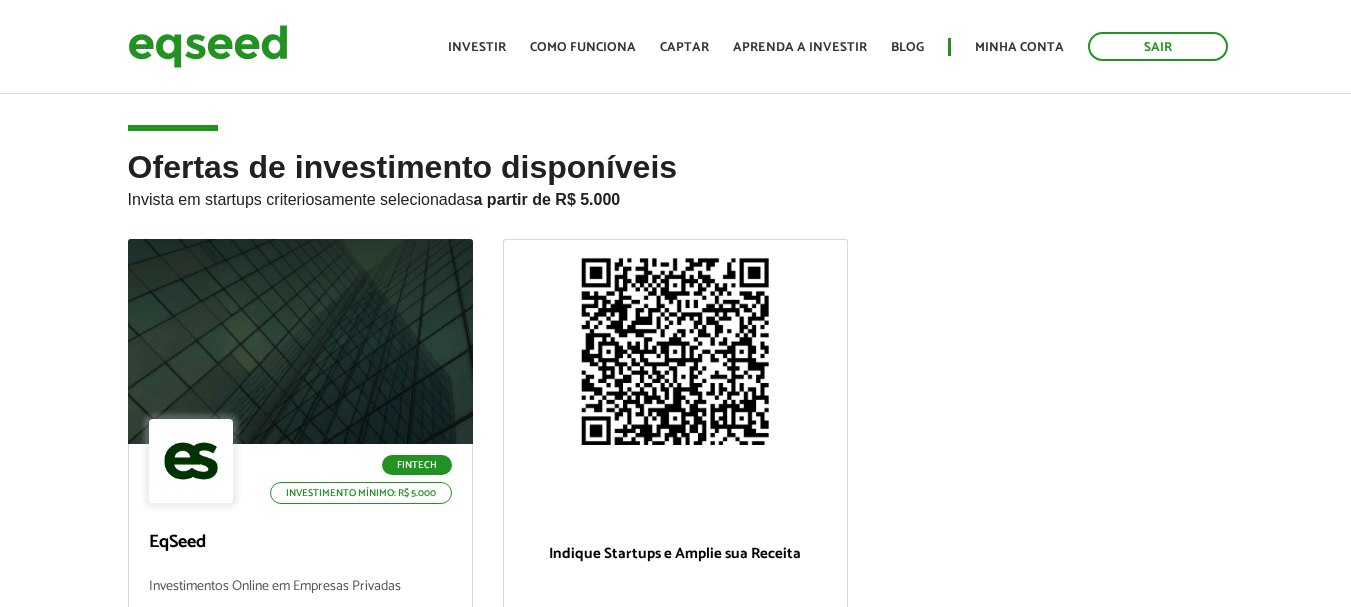 scroll, scrollTop: 0, scrollLeft: 0, axis: both 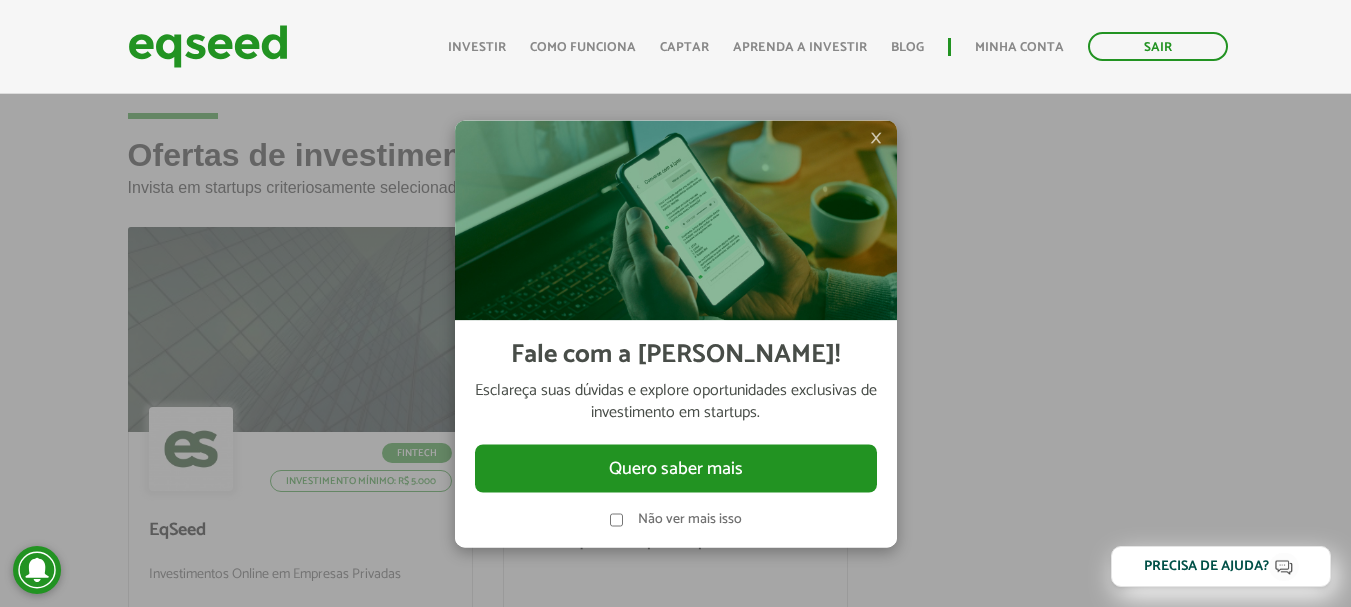 click on "×" at bounding box center (876, 138) 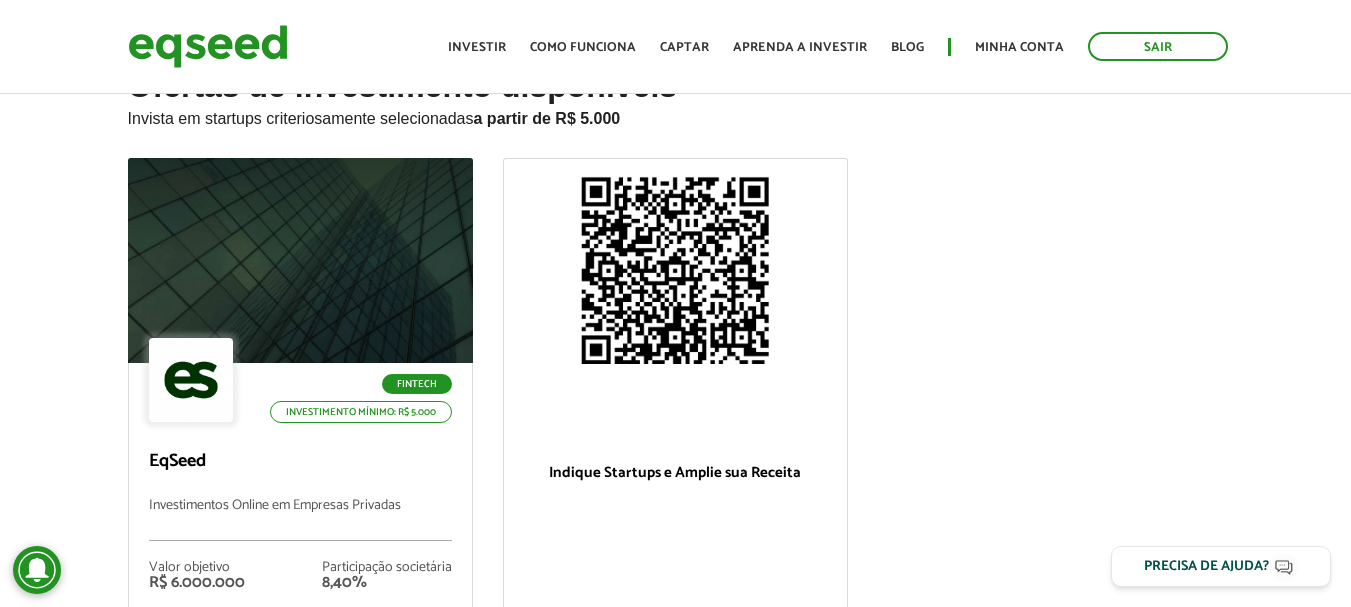 scroll, scrollTop: 0, scrollLeft: 0, axis: both 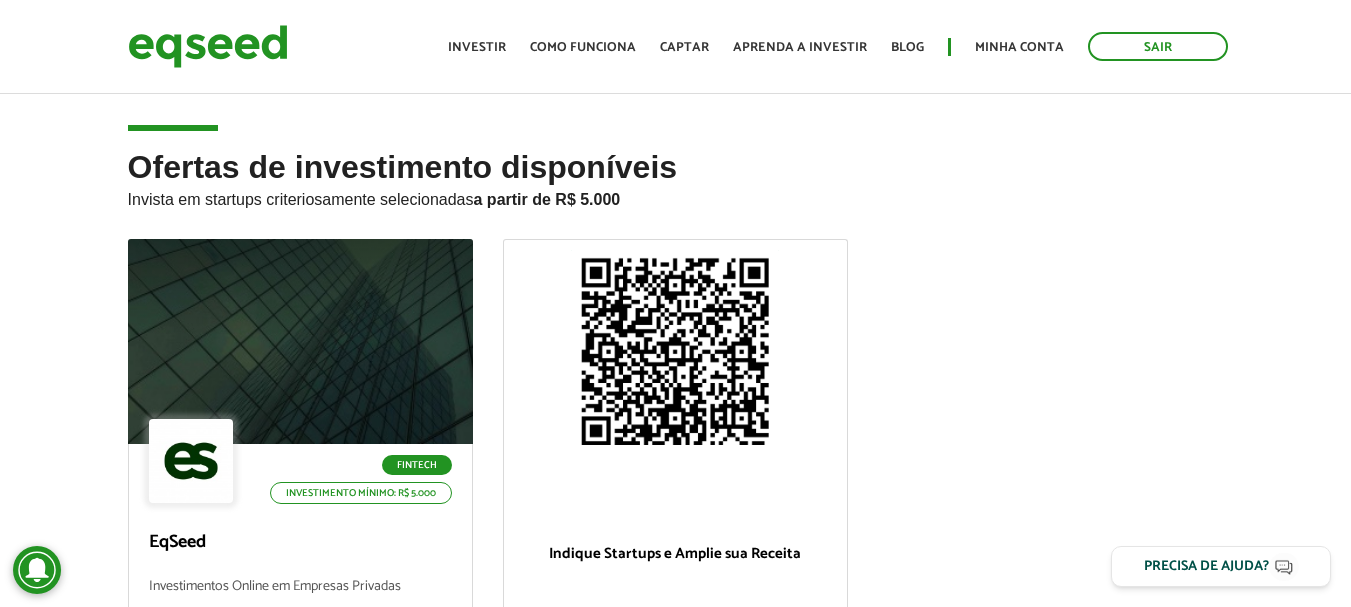 click on "Sair
Toggle navigation
Toggle navigation
Início
Investir Como funciona" at bounding box center [675, 303] 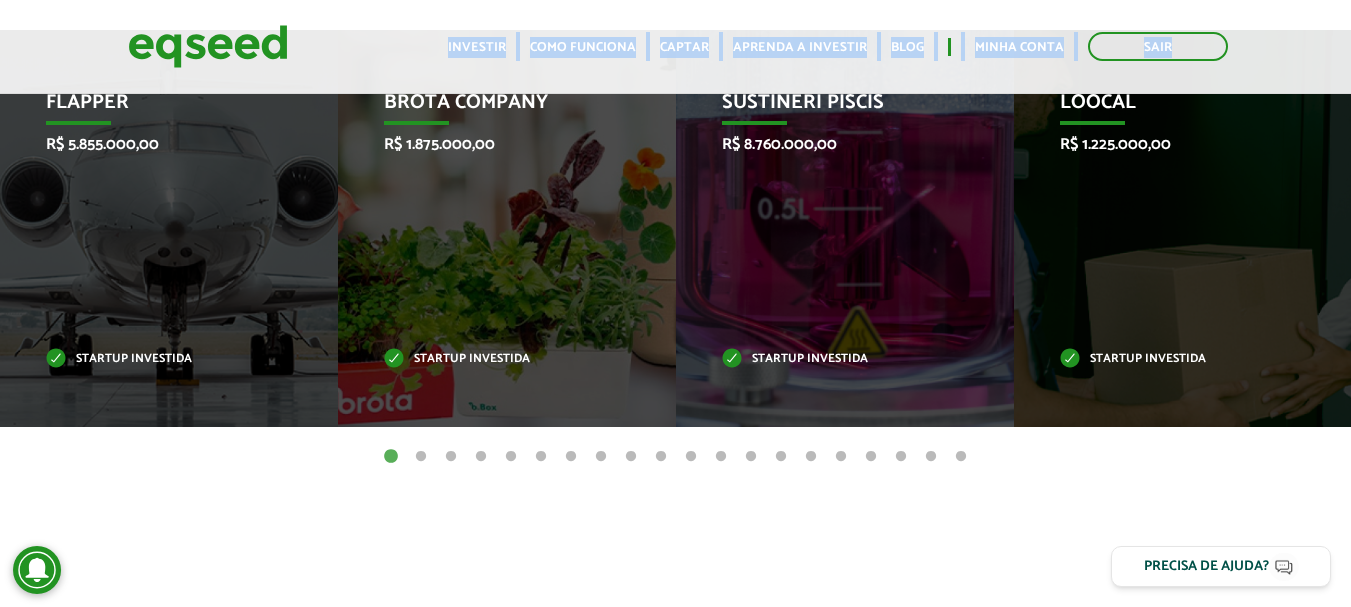 scroll, scrollTop: 0, scrollLeft: 0, axis: both 